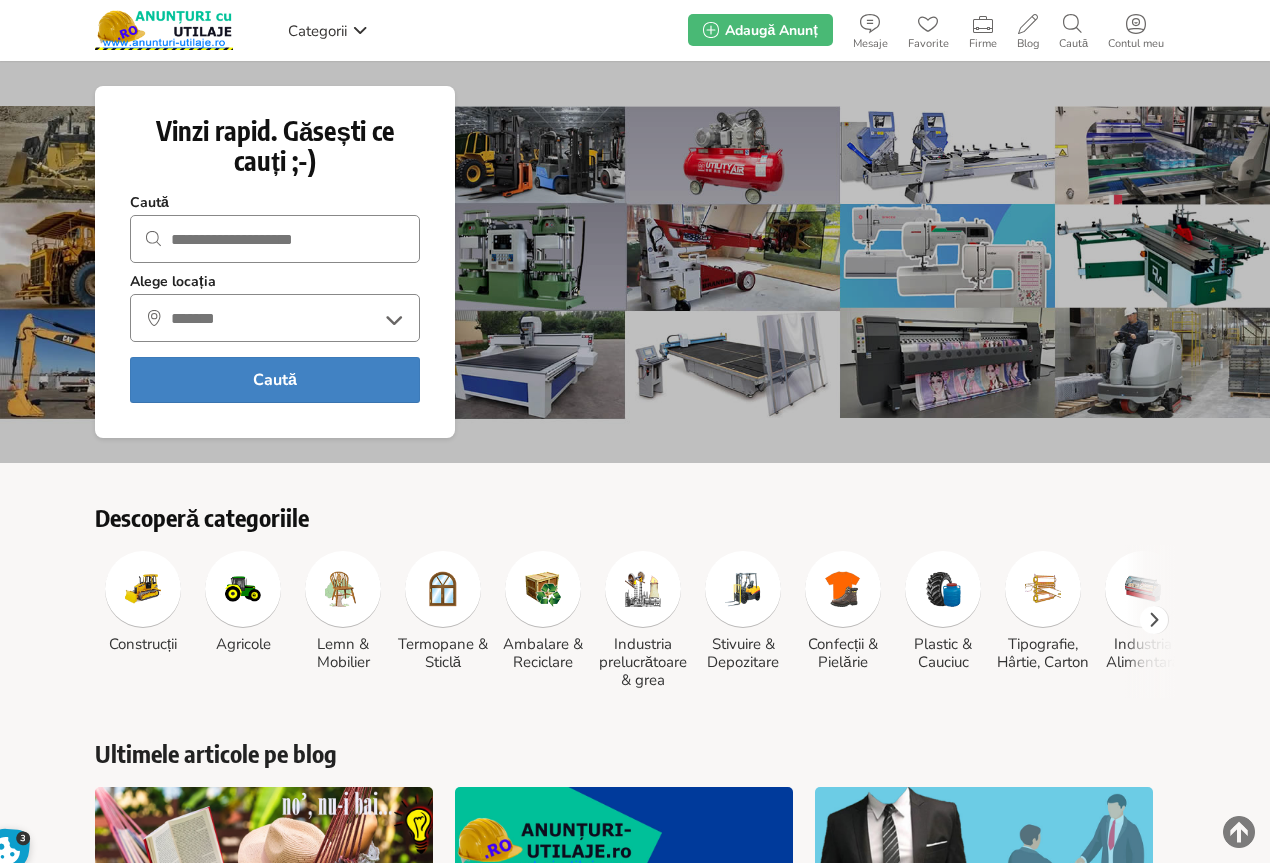 scroll, scrollTop: 0, scrollLeft: 0, axis: both 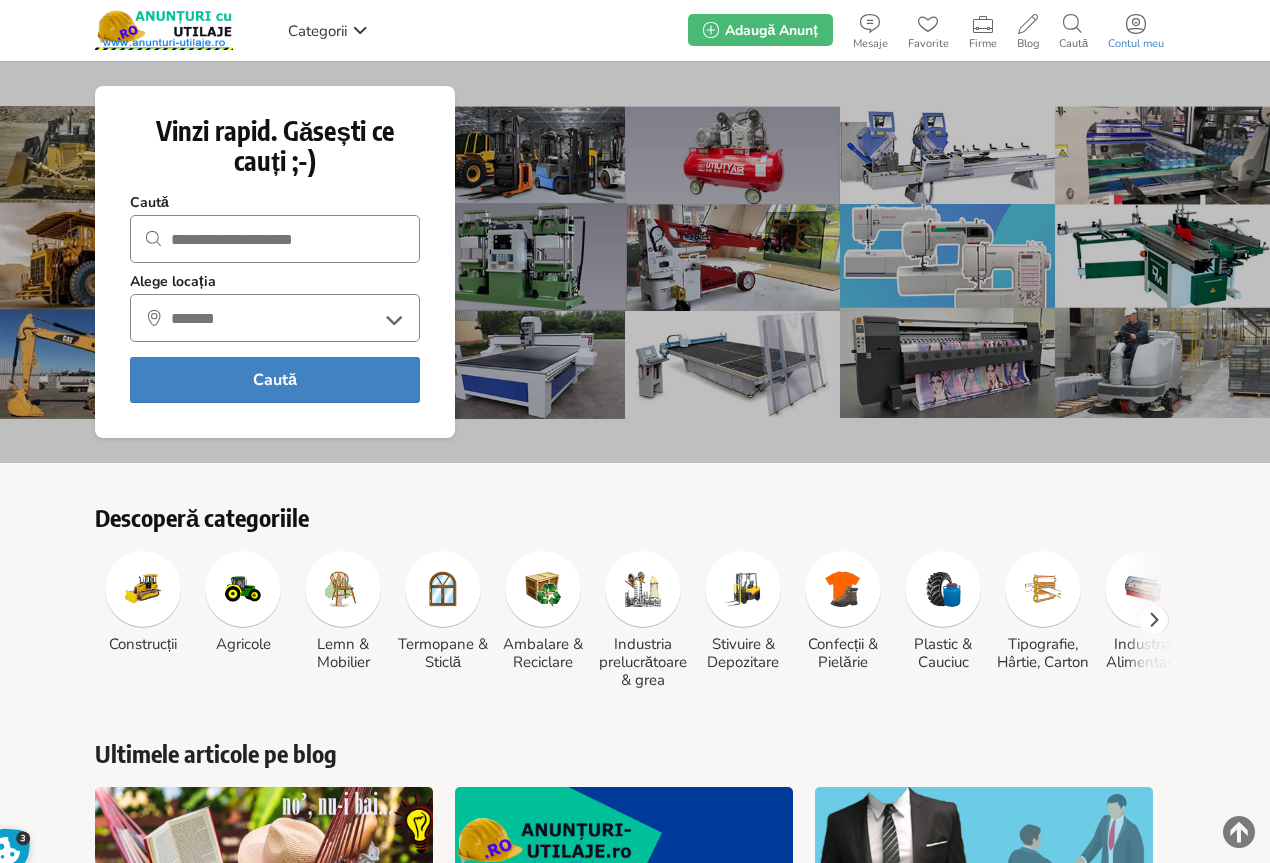 click 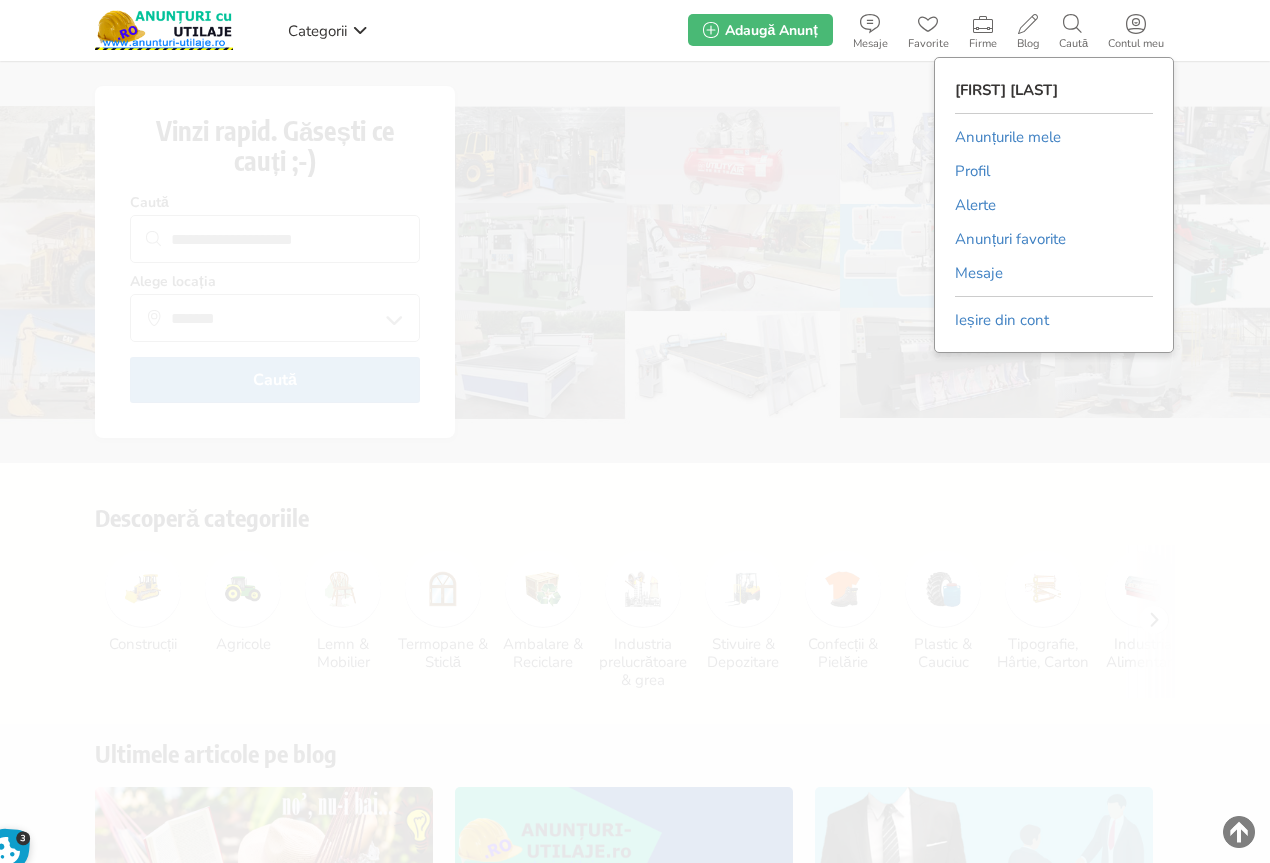 click on "Anunțurile mele" at bounding box center (1008, 137) 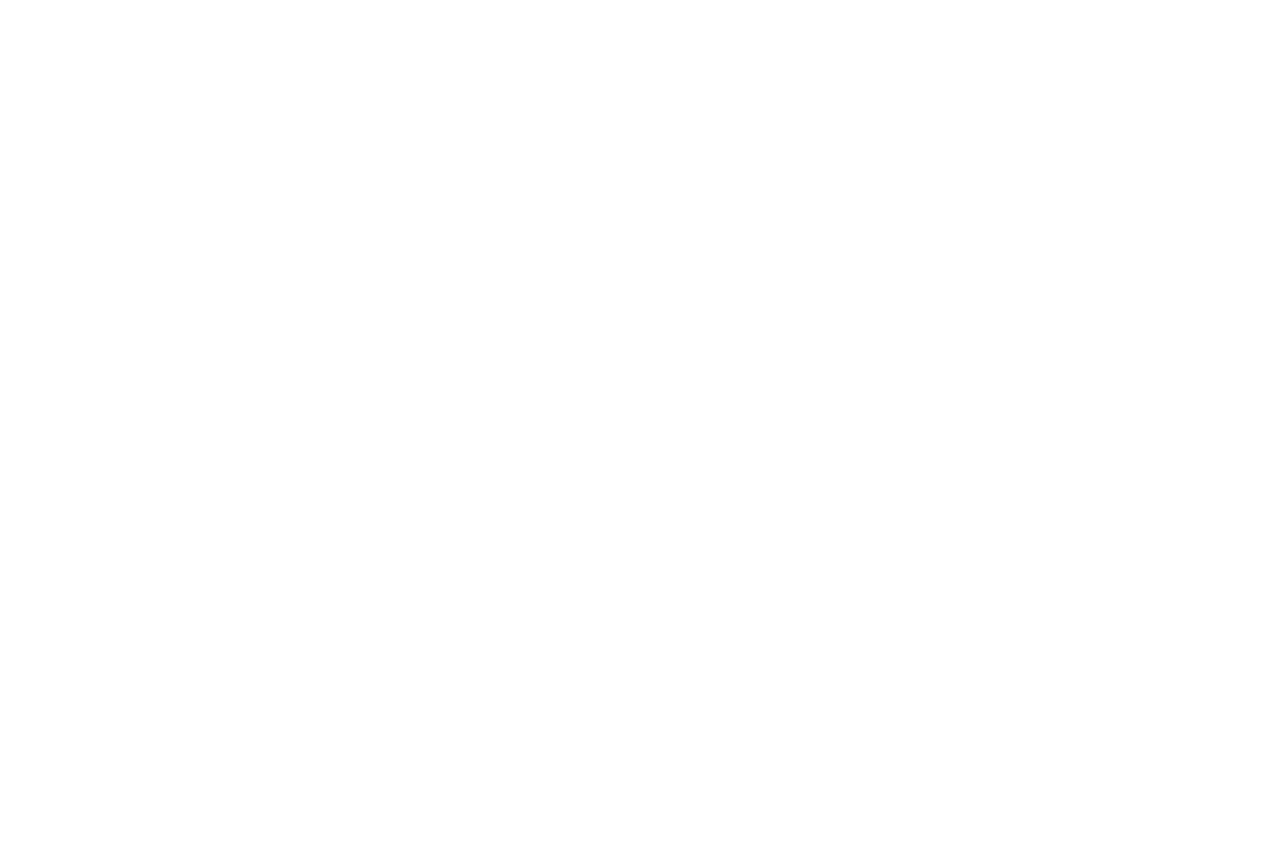 scroll, scrollTop: 0, scrollLeft: 0, axis: both 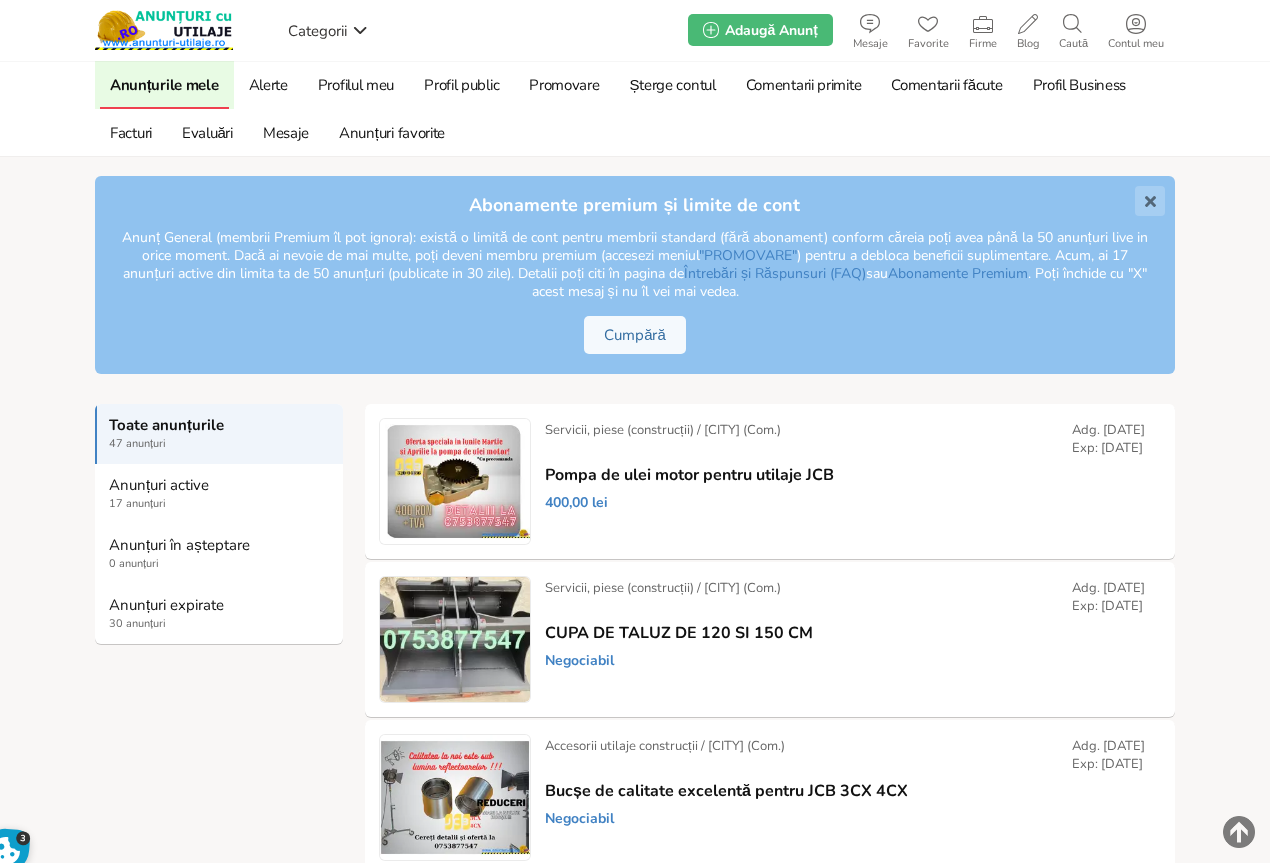 click on "Anunțuri expirate" at bounding box center [220, 605] 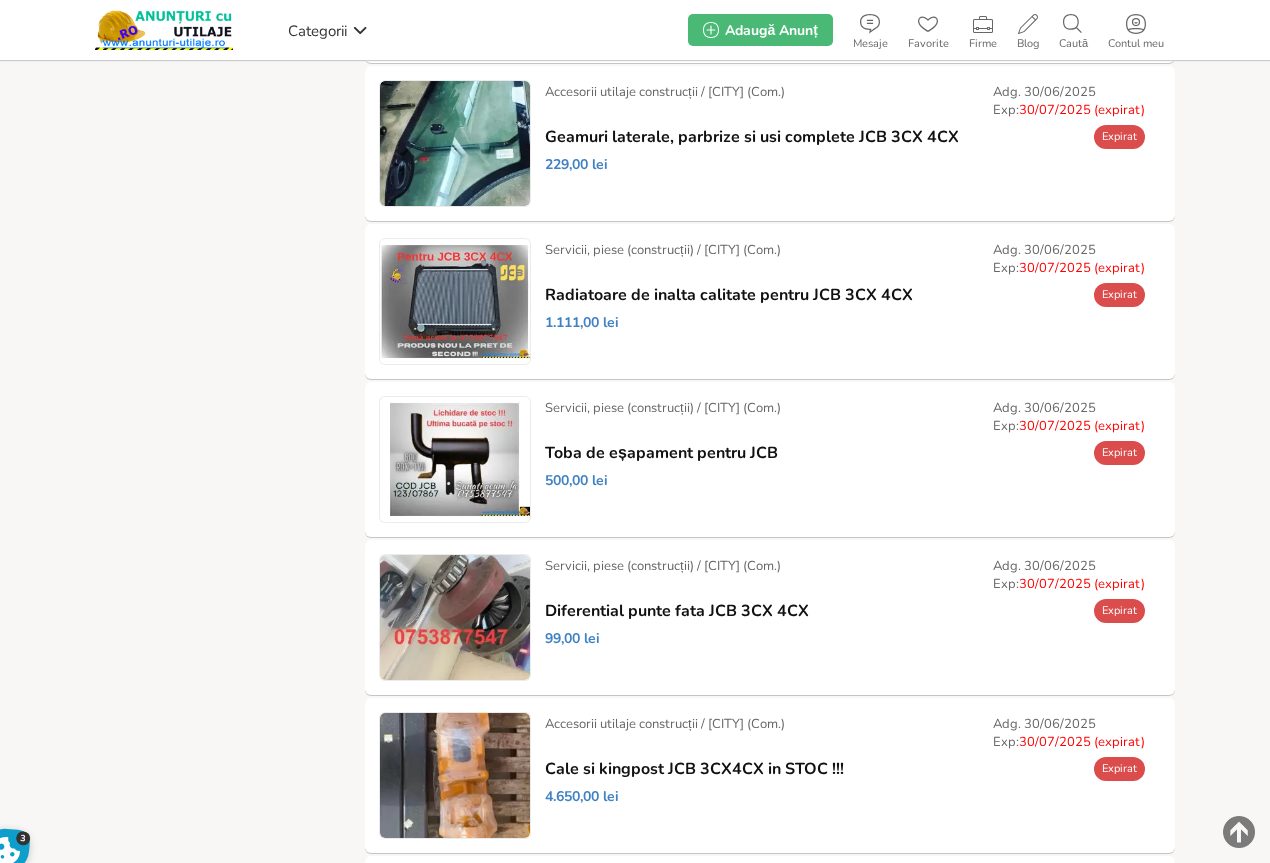 scroll, scrollTop: 700, scrollLeft: 0, axis: vertical 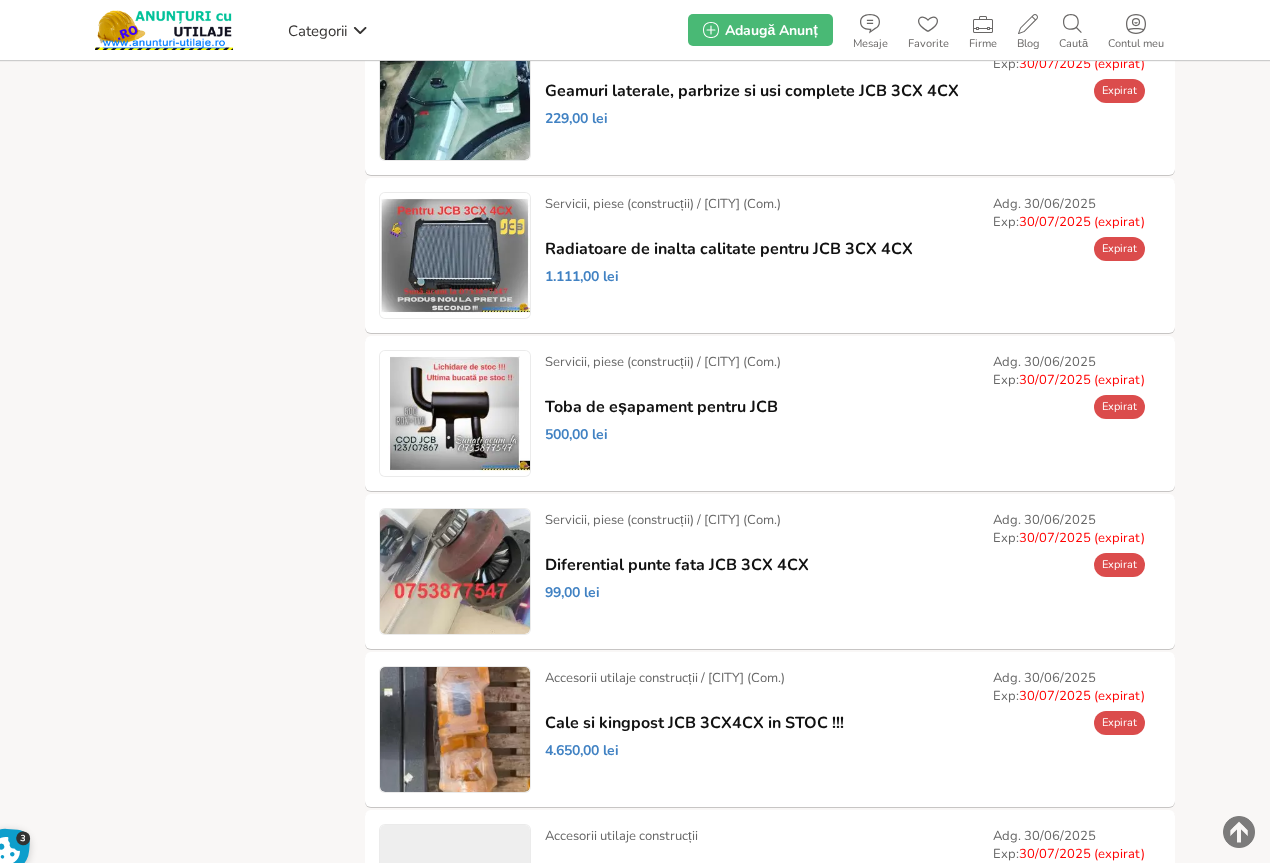 click on "Prelungește" at bounding box center [0, 0] 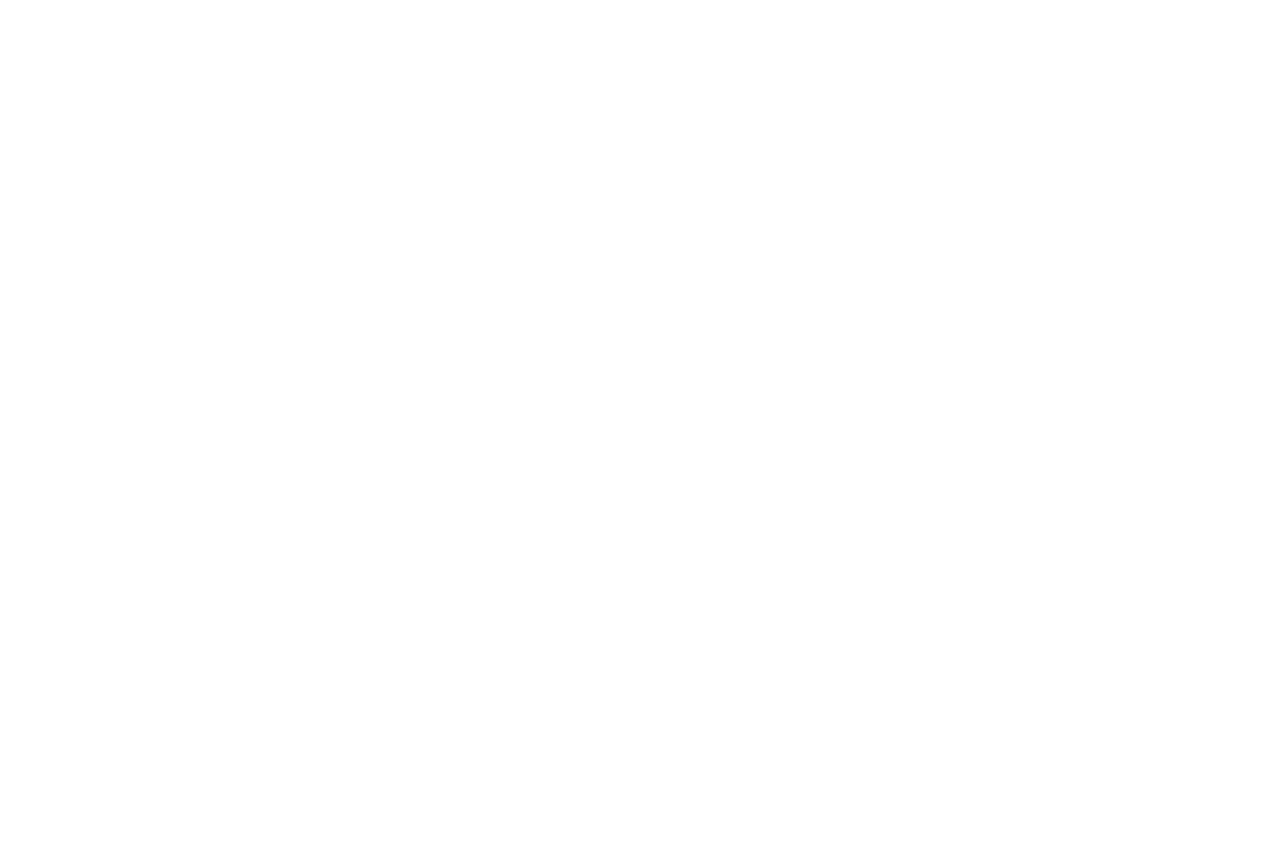 scroll, scrollTop: 0, scrollLeft: 0, axis: both 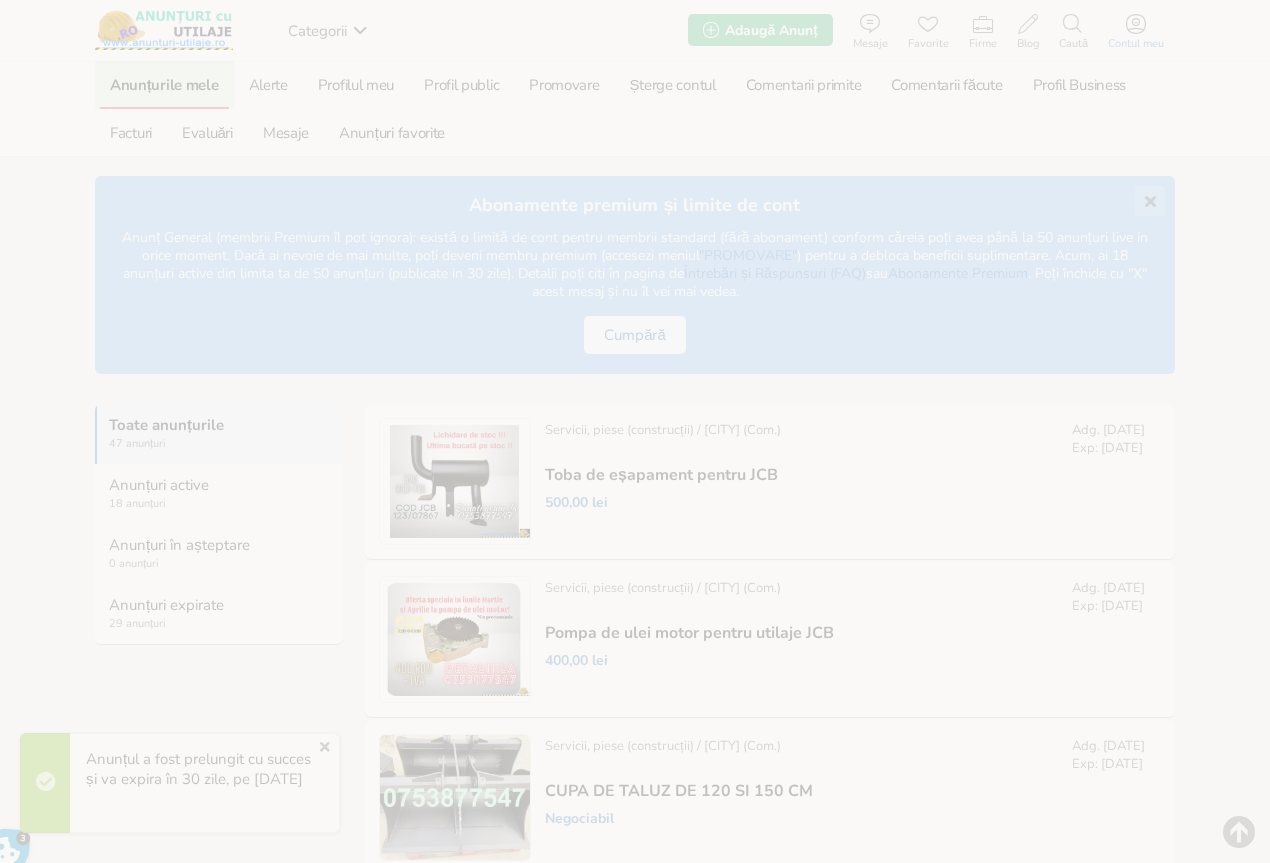 click 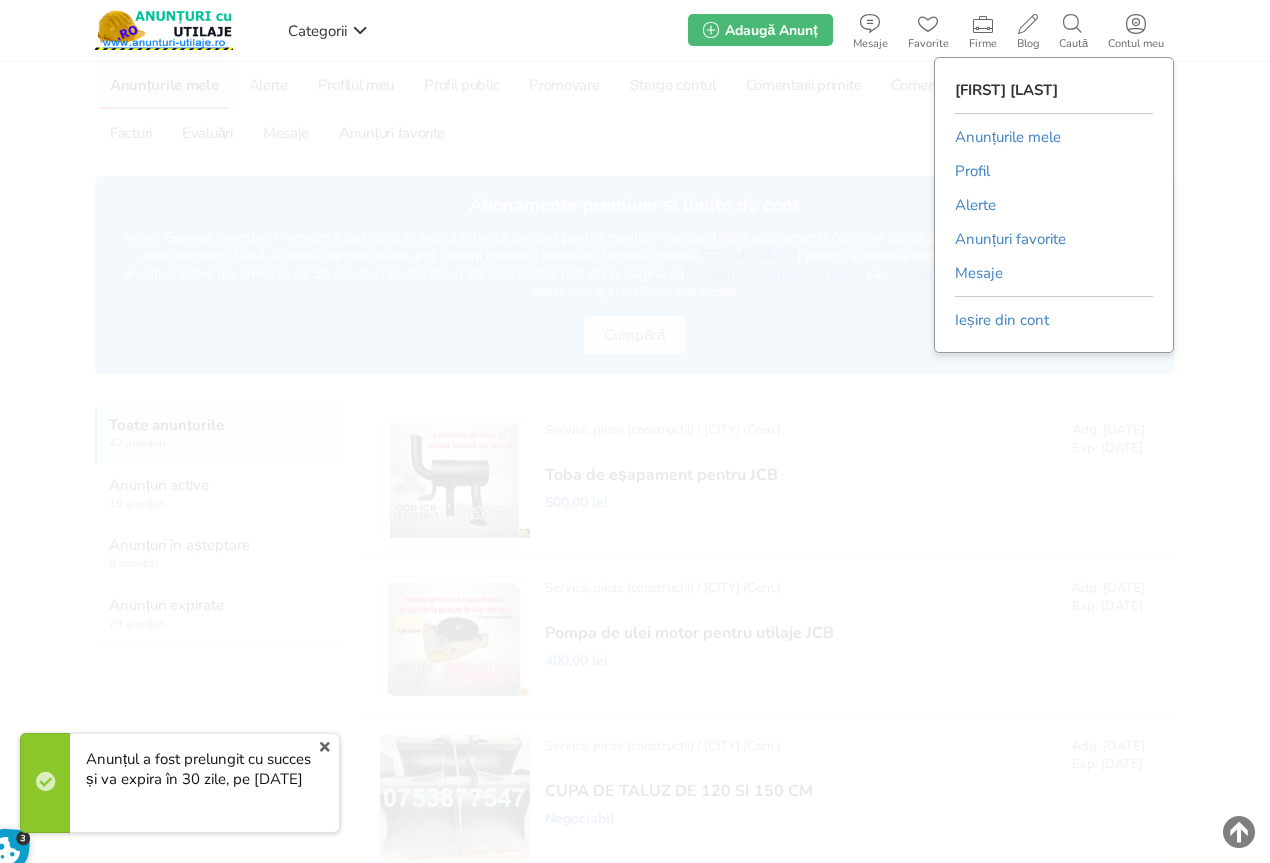 click on "Anunțurile mele" at bounding box center (1008, 137) 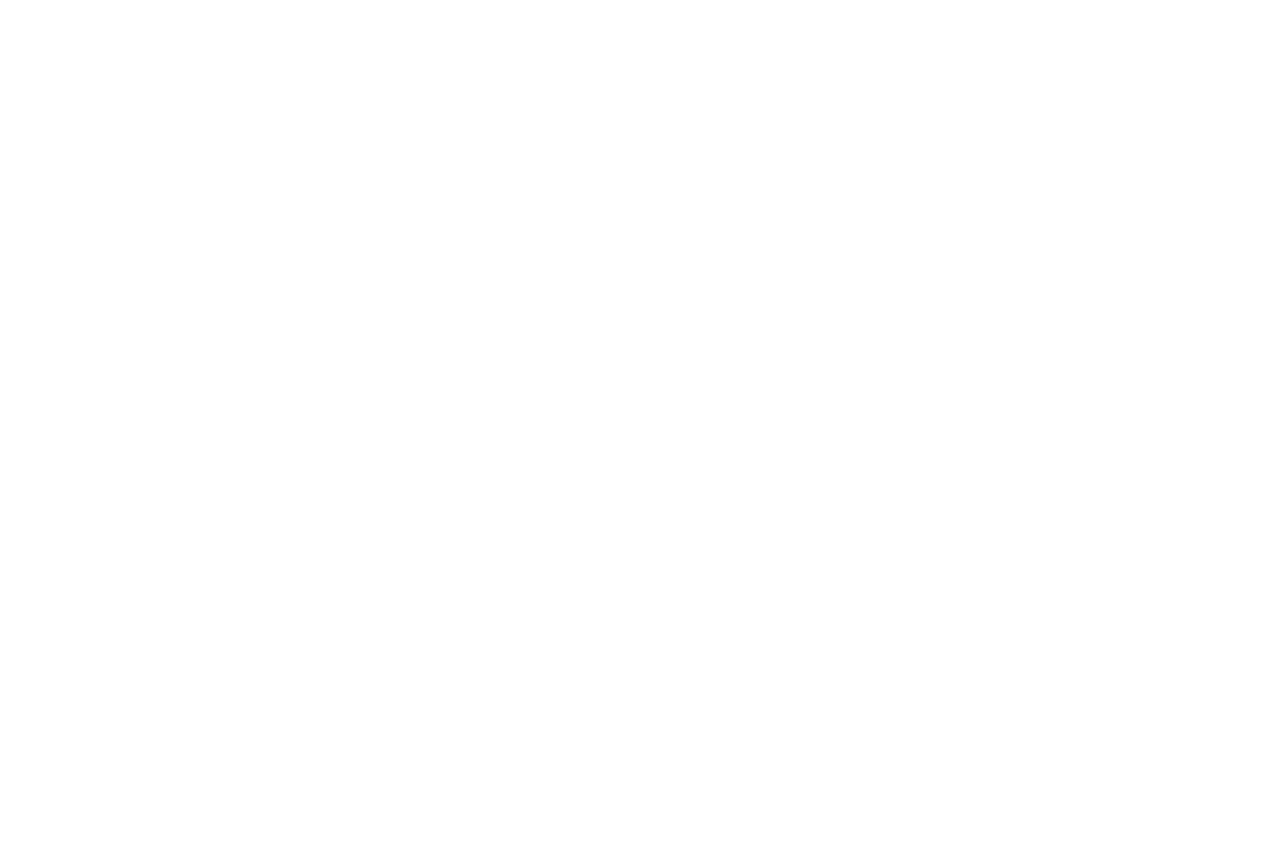 scroll, scrollTop: 0, scrollLeft: 0, axis: both 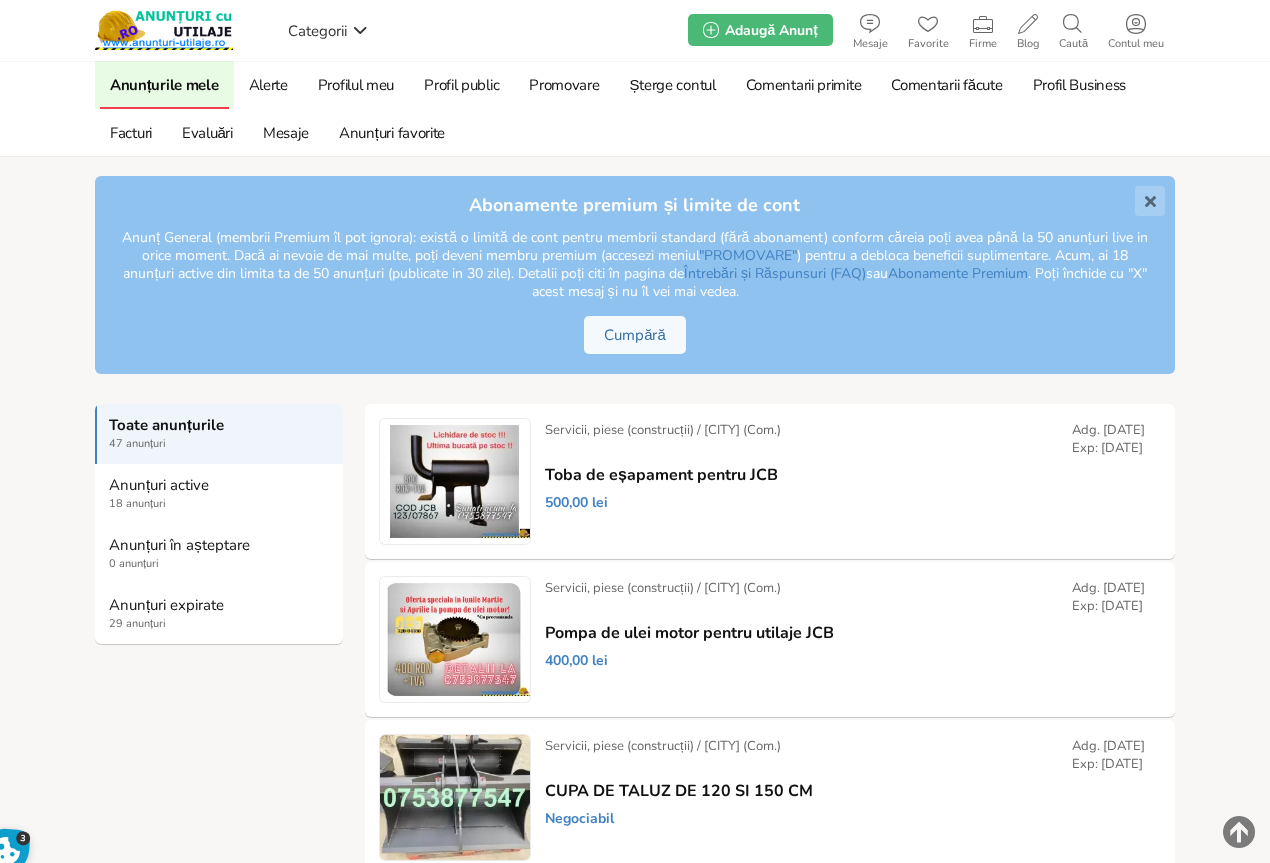 click on "Anunțuri expirate" at bounding box center [220, 605] 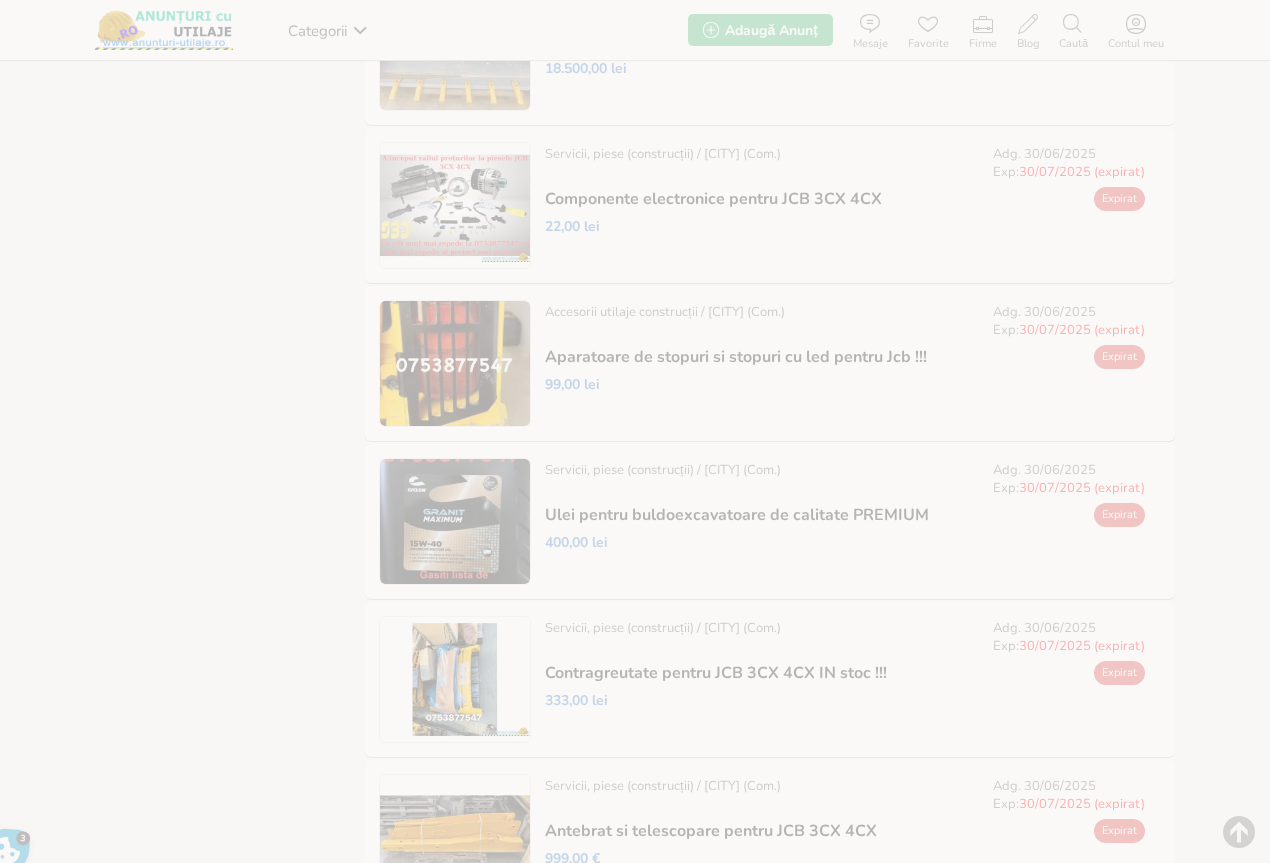 scroll, scrollTop: 3267, scrollLeft: 0, axis: vertical 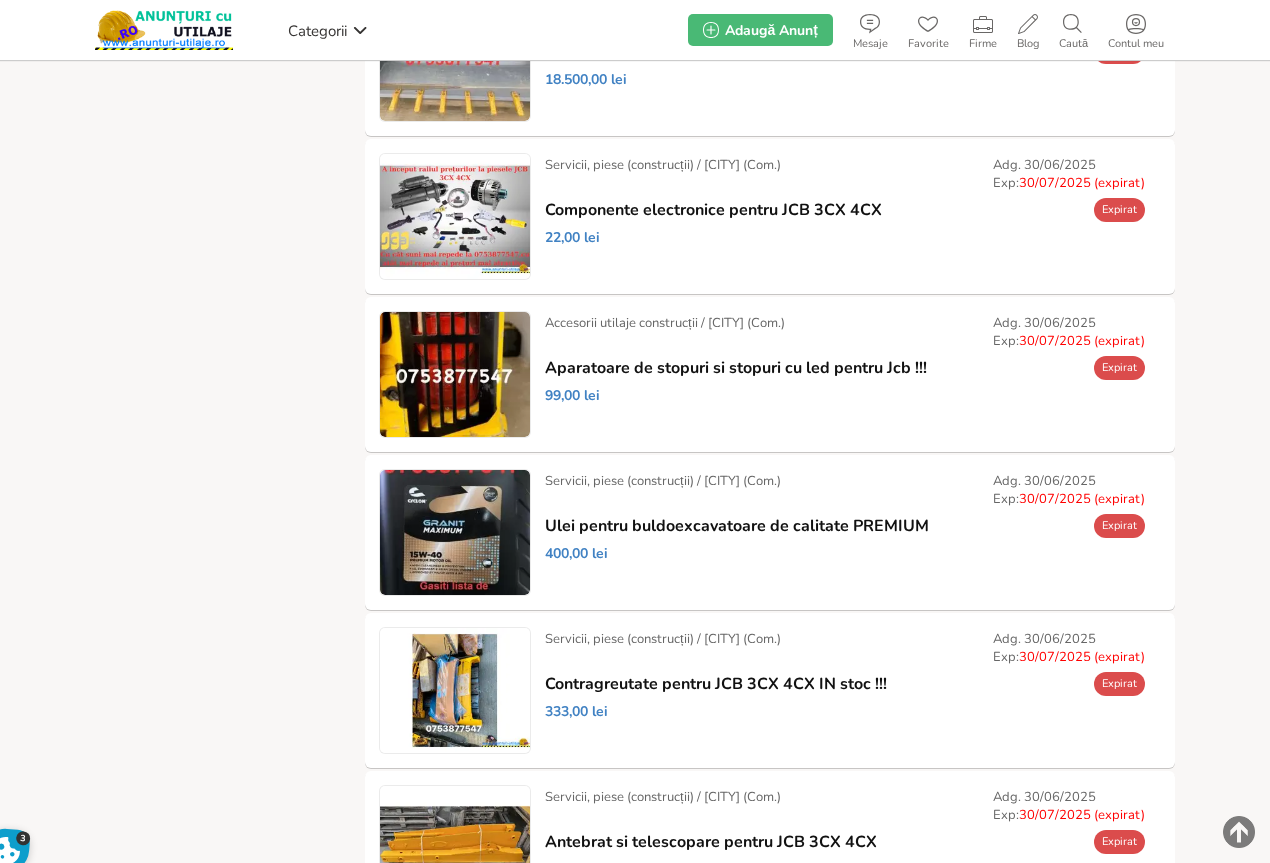 click on "Prelungește" at bounding box center (0, 0) 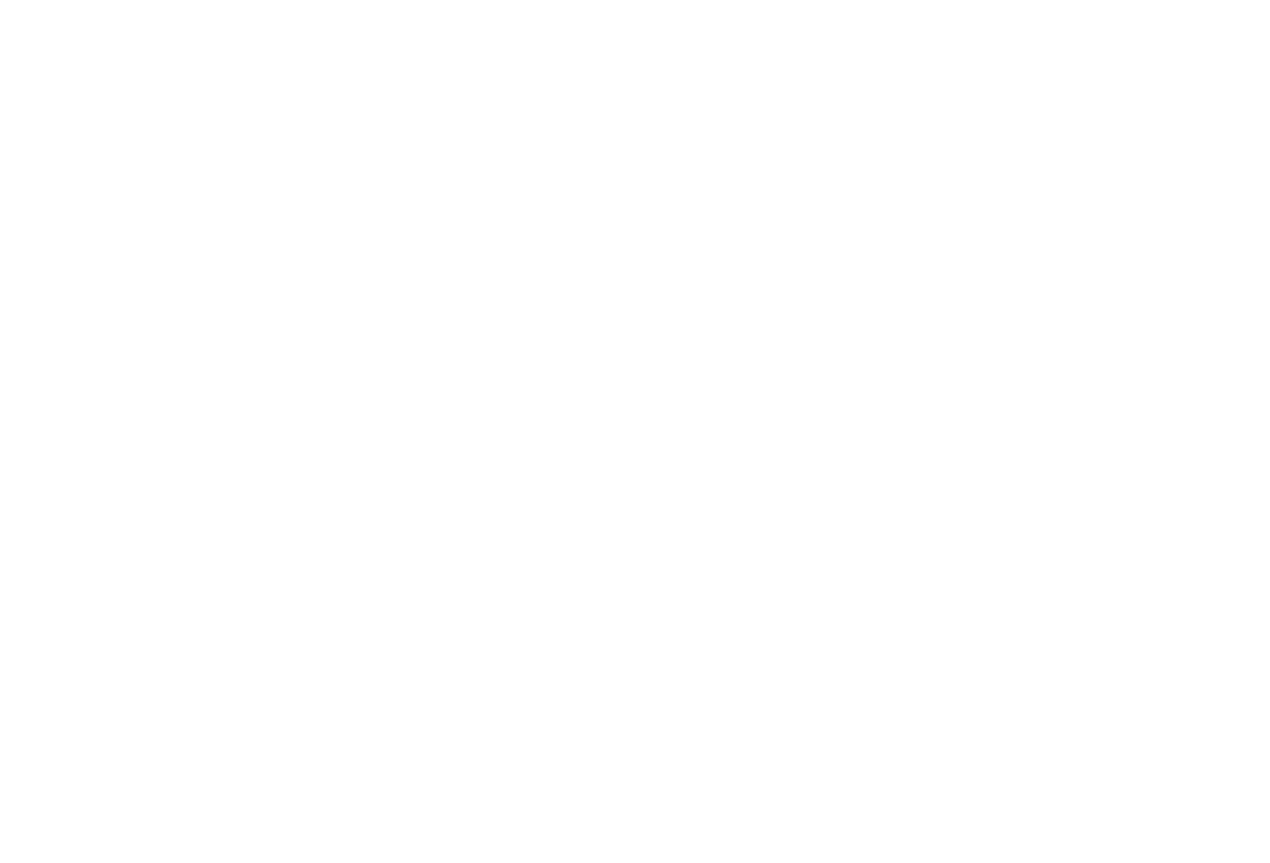 scroll, scrollTop: 0, scrollLeft: 0, axis: both 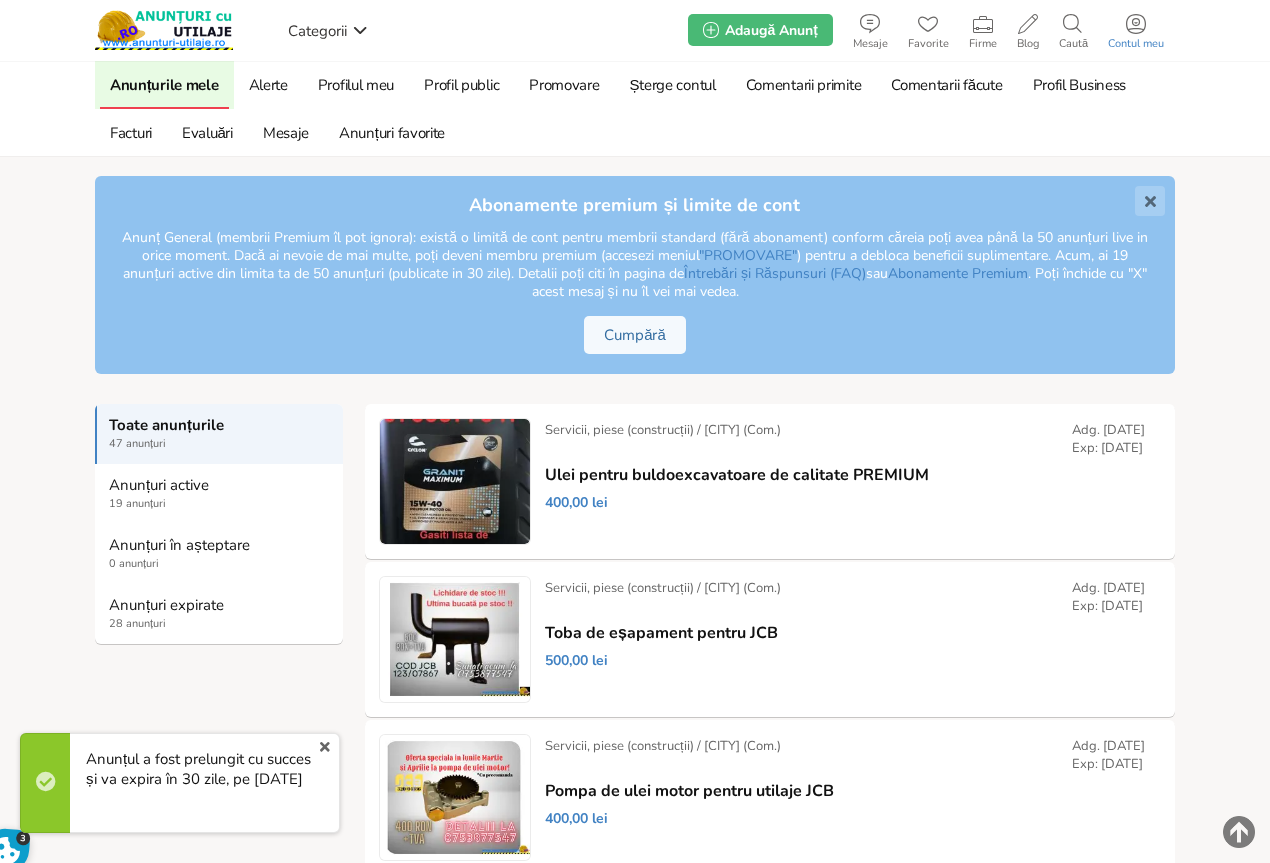 click 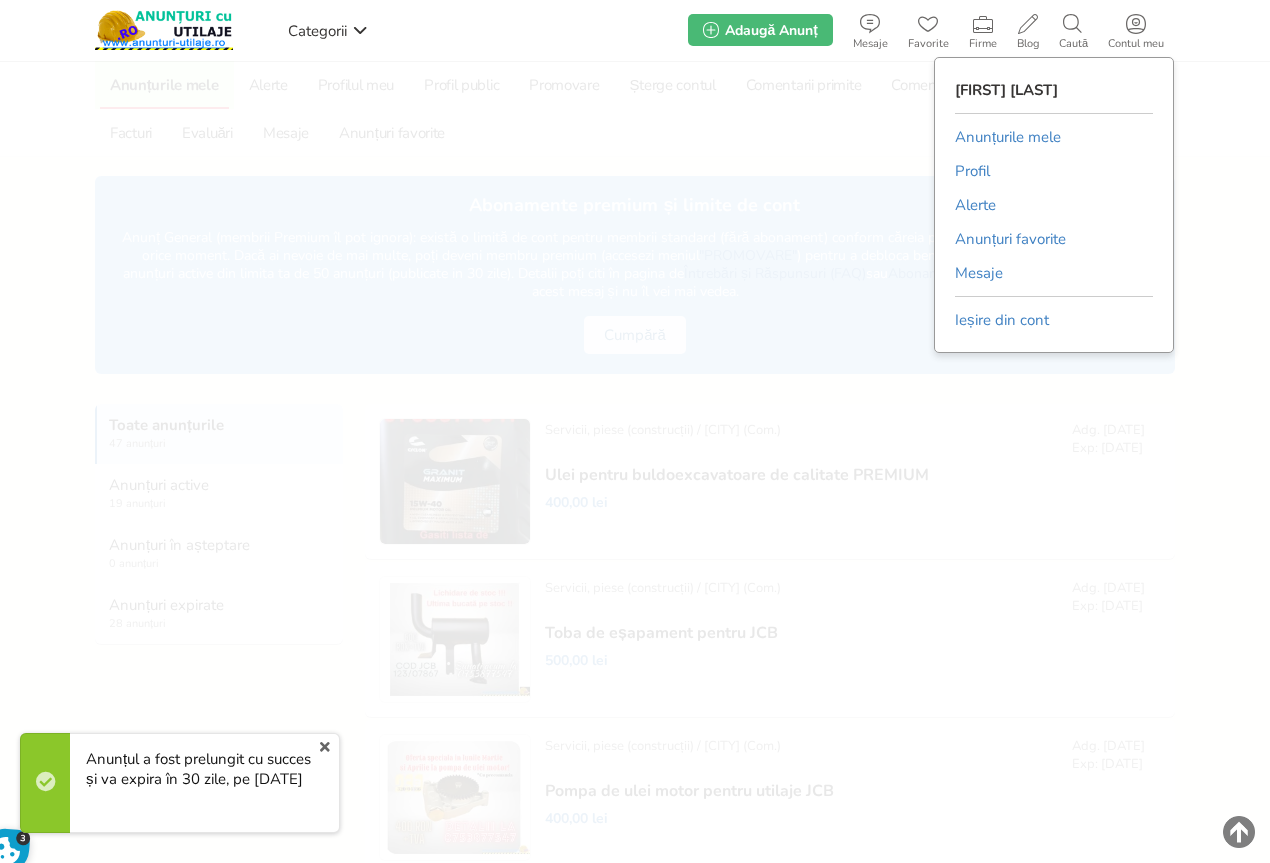 click on "Anunțurile mele" at bounding box center [1008, 137] 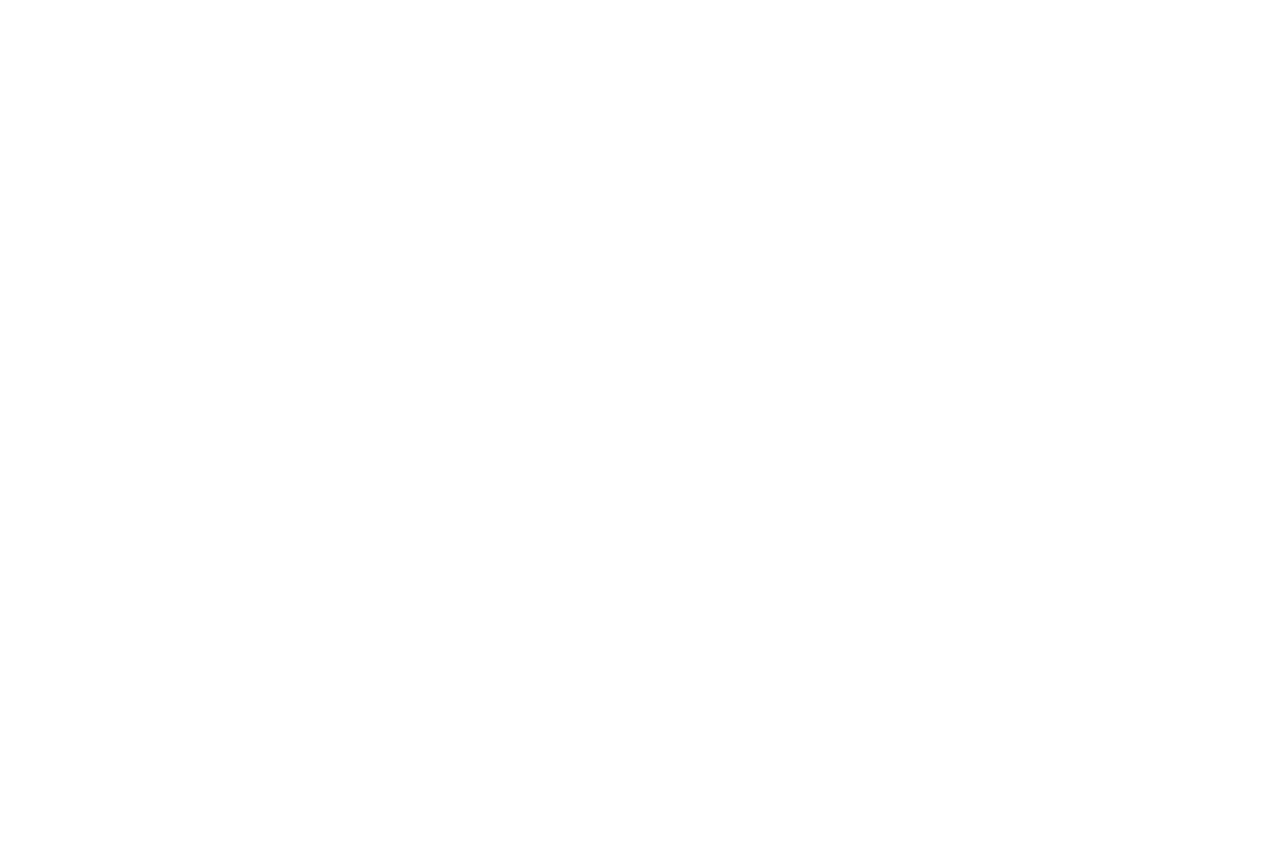 scroll, scrollTop: 0, scrollLeft: 0, axis: both 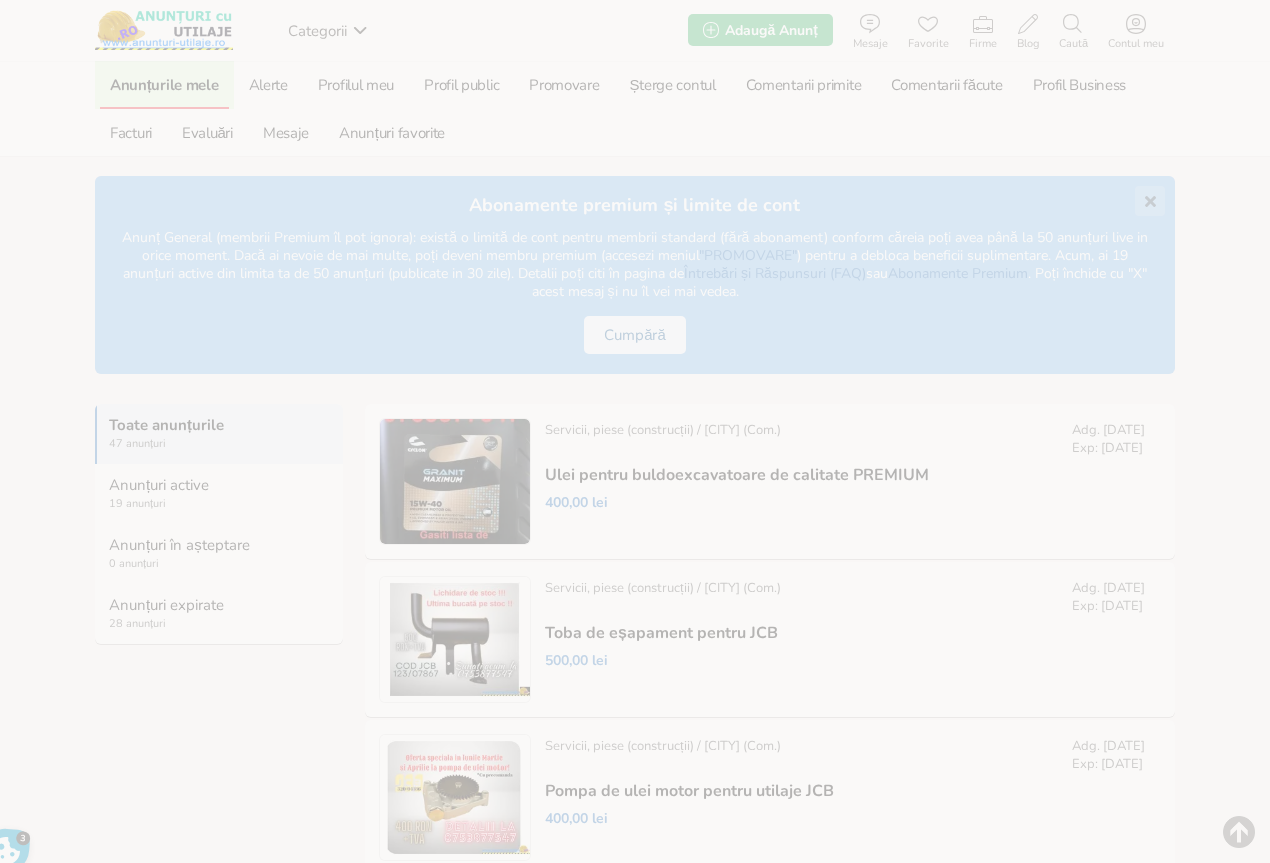 click on "Anunțuri expirate" at bounding box center [220, 605] 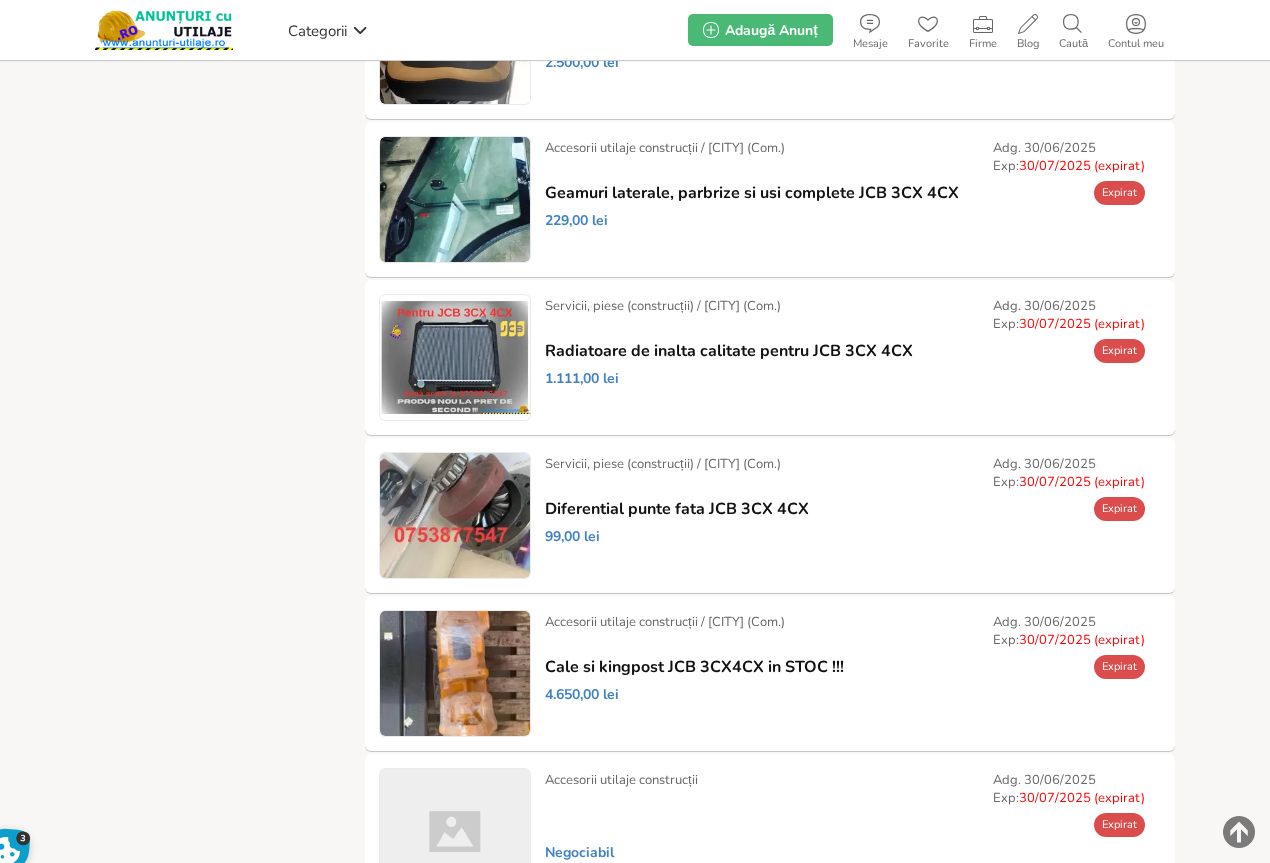 scroll, scrollTop: 600, scrollLeft: 0, axis: vertical 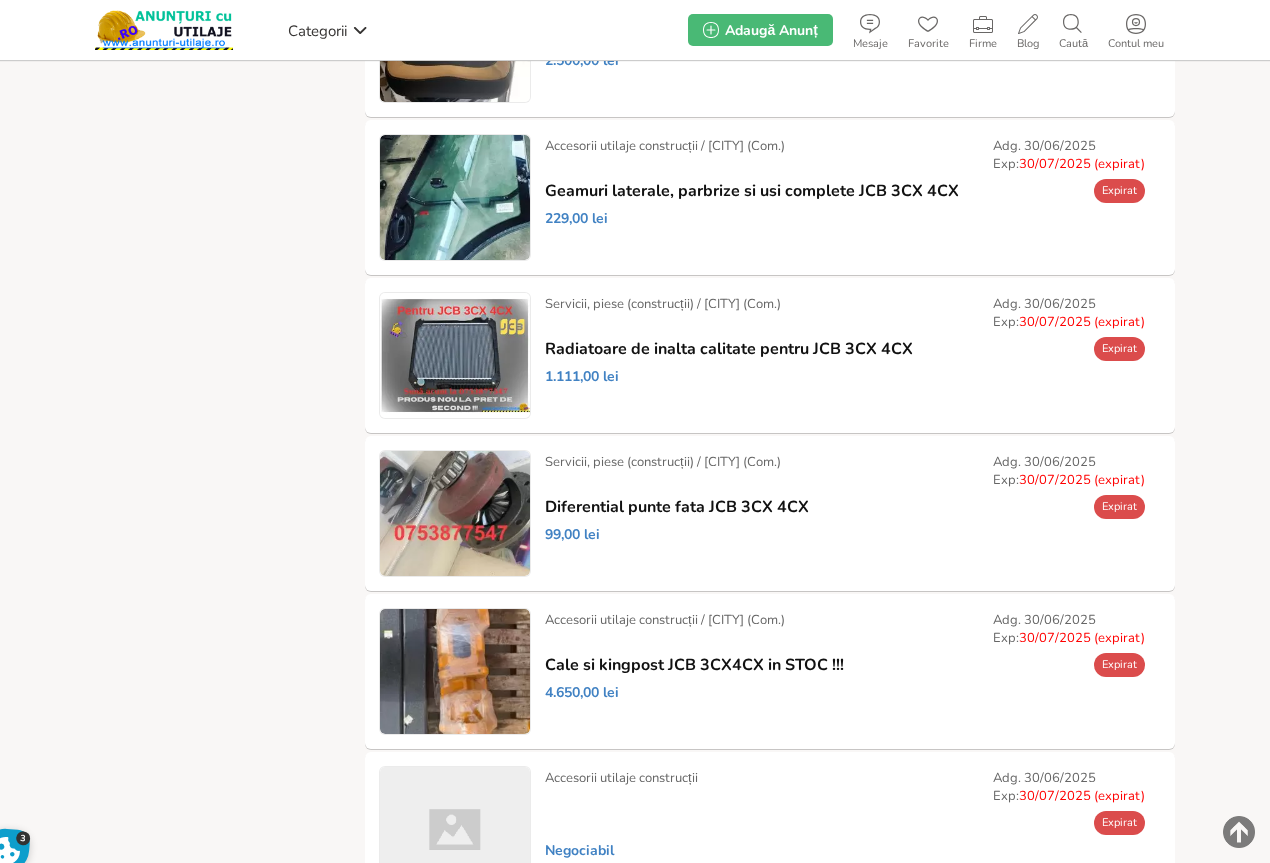click on "Prelungește" at bounding box center (0, 0) 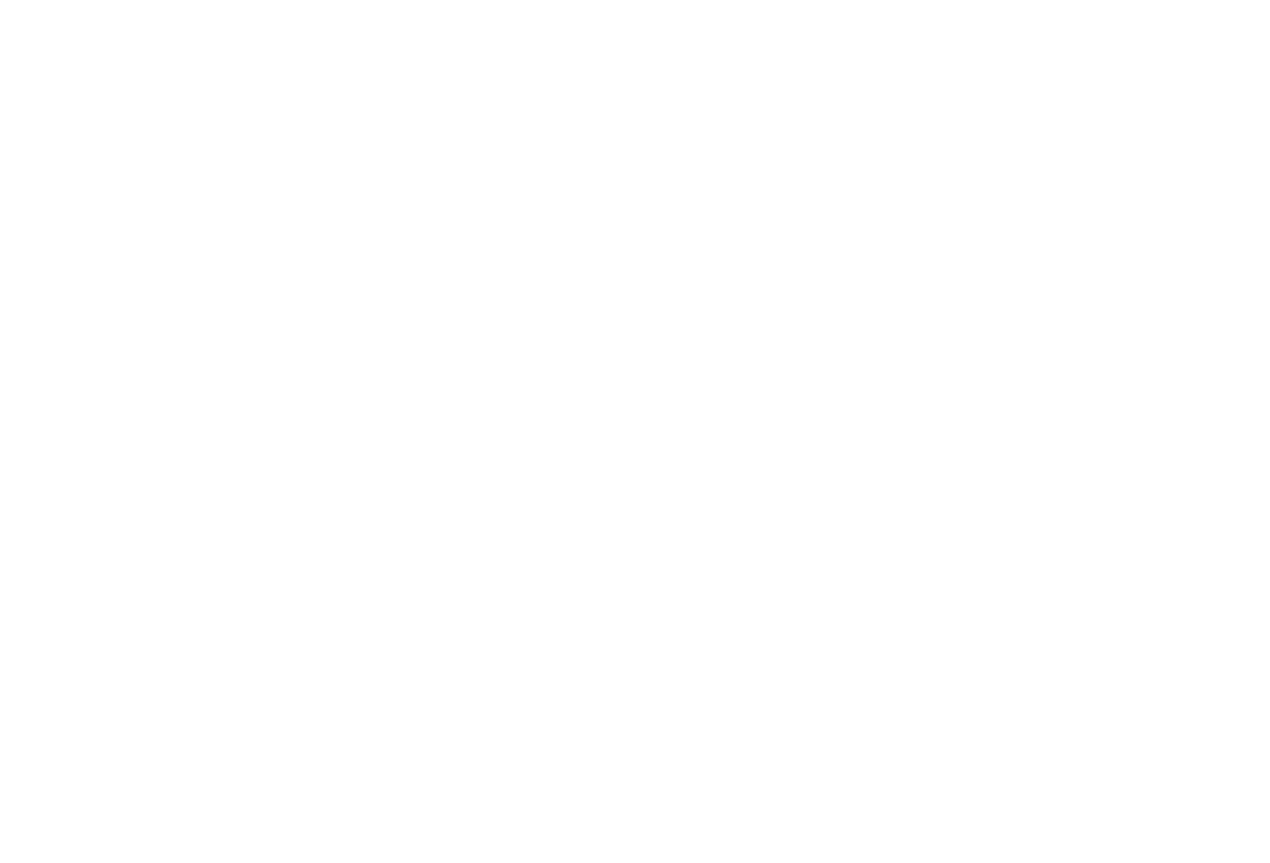 scroll, scrollTop: 0, scrollLeft: 0, axis: both 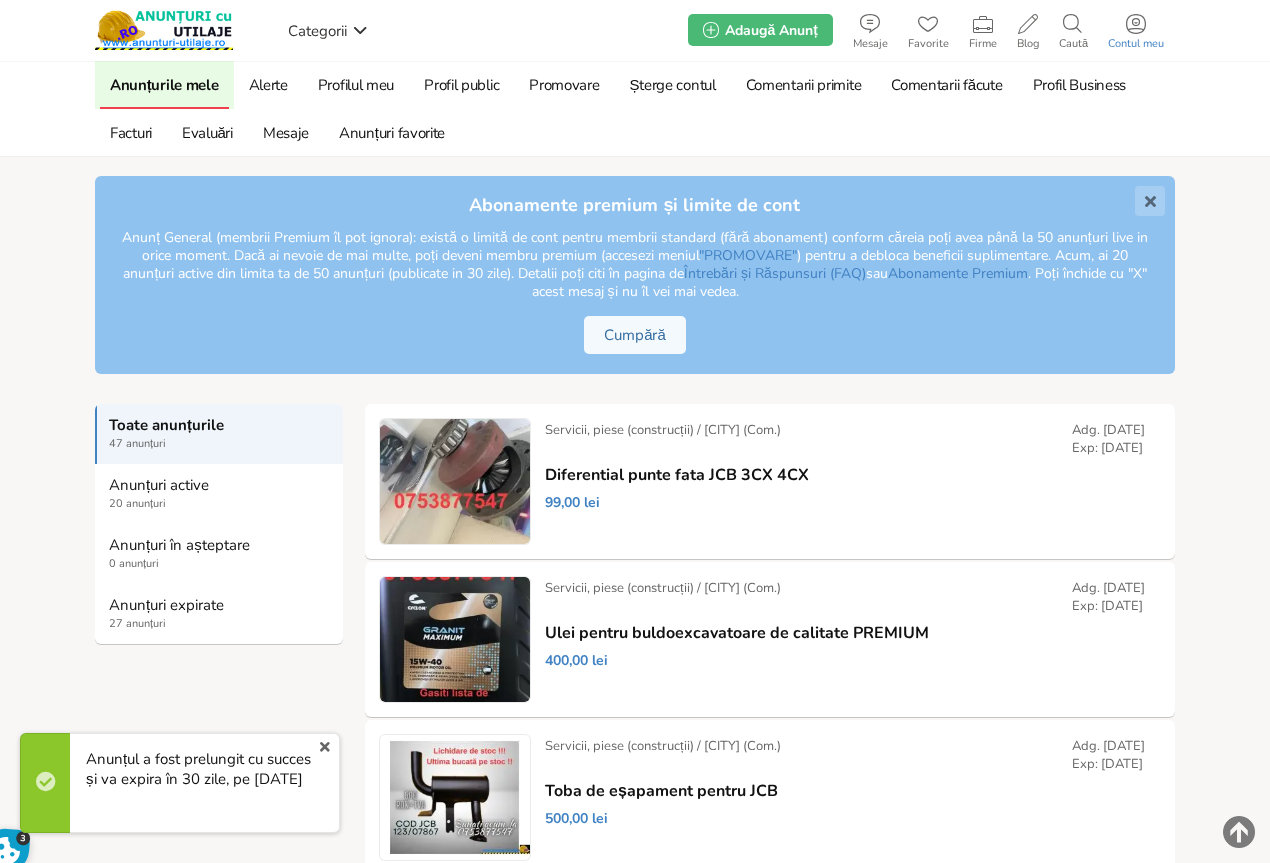 click at bounding box center [1136, 24] 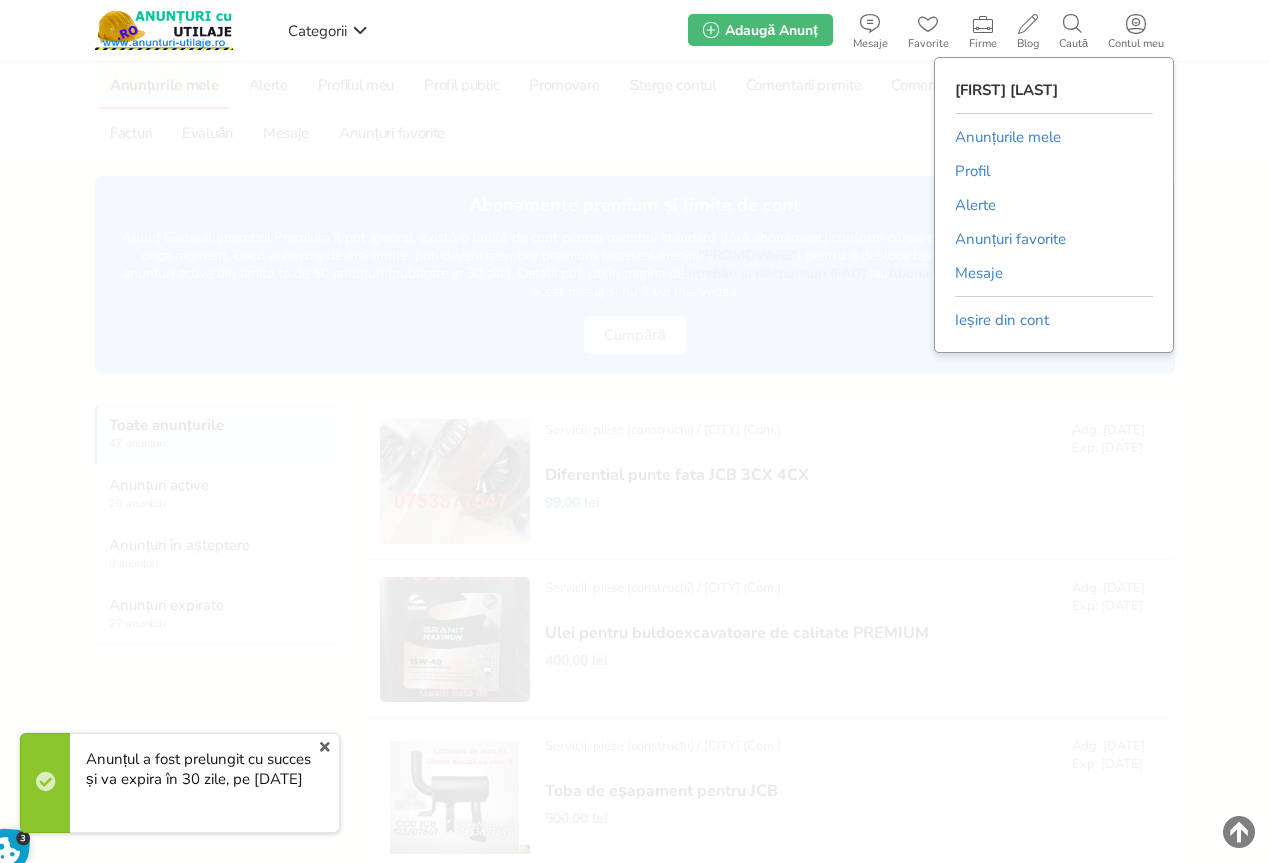 click on "Anunțurile mele" at bounding box center [1008, 137] 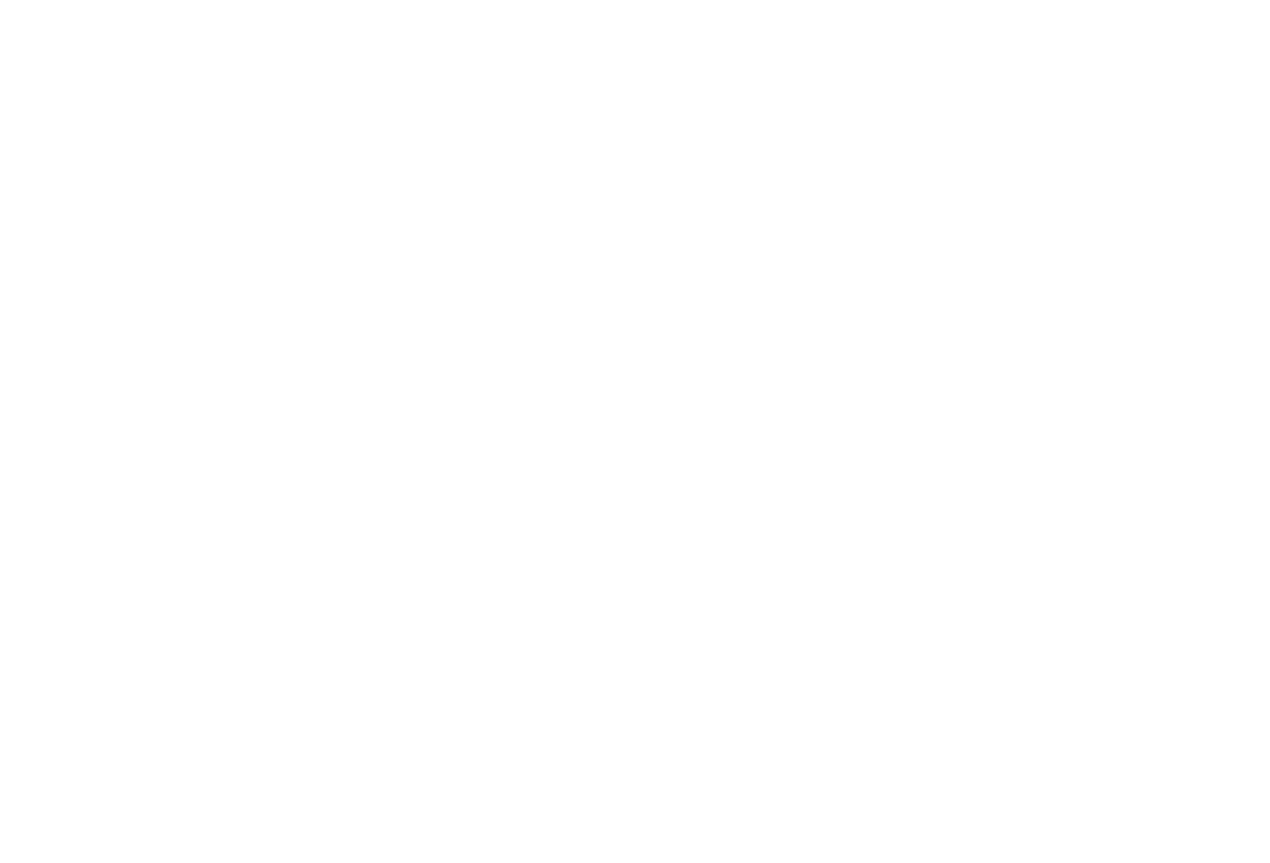 scroll, scrollTop: 0, scrollLeft: 0, axis: both 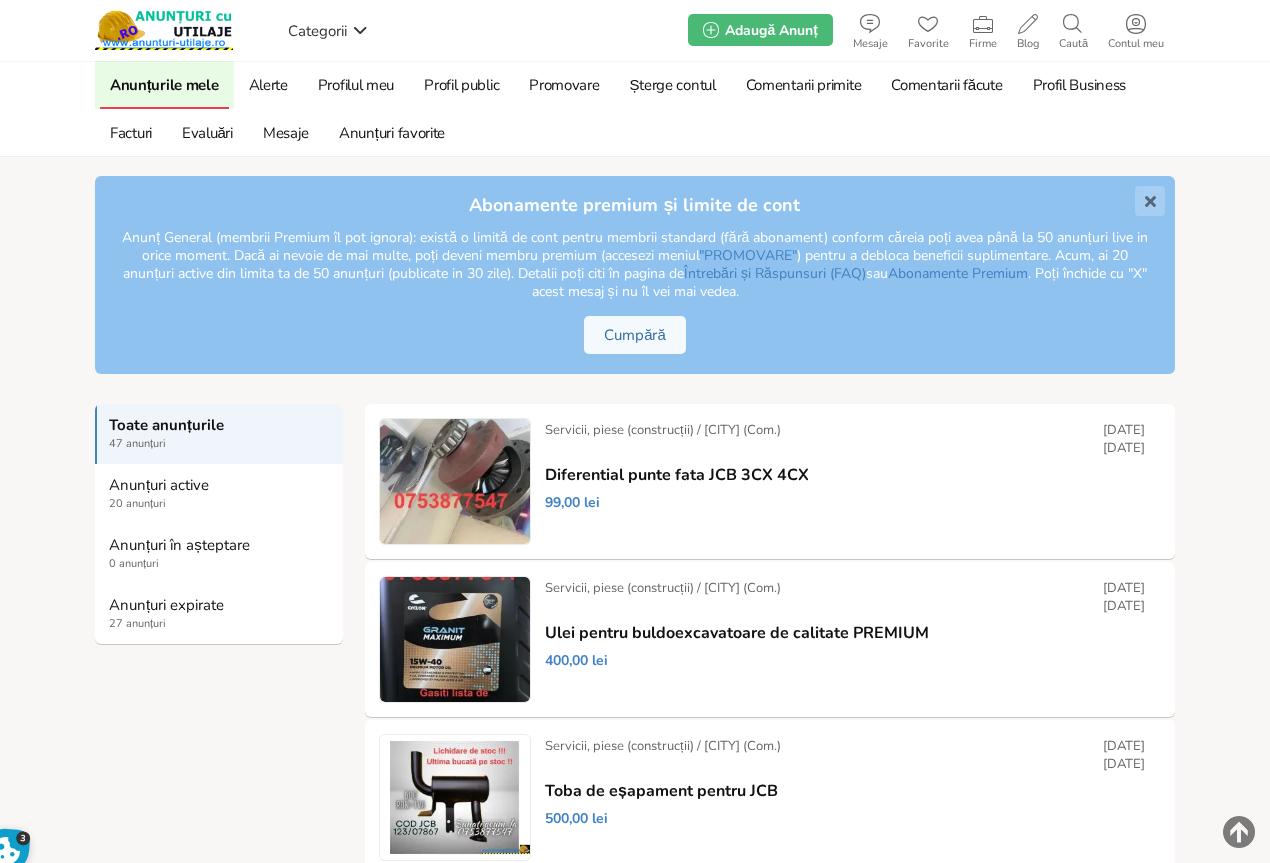 click on "Anunțuri expirate" at bounding box center (220, 605) 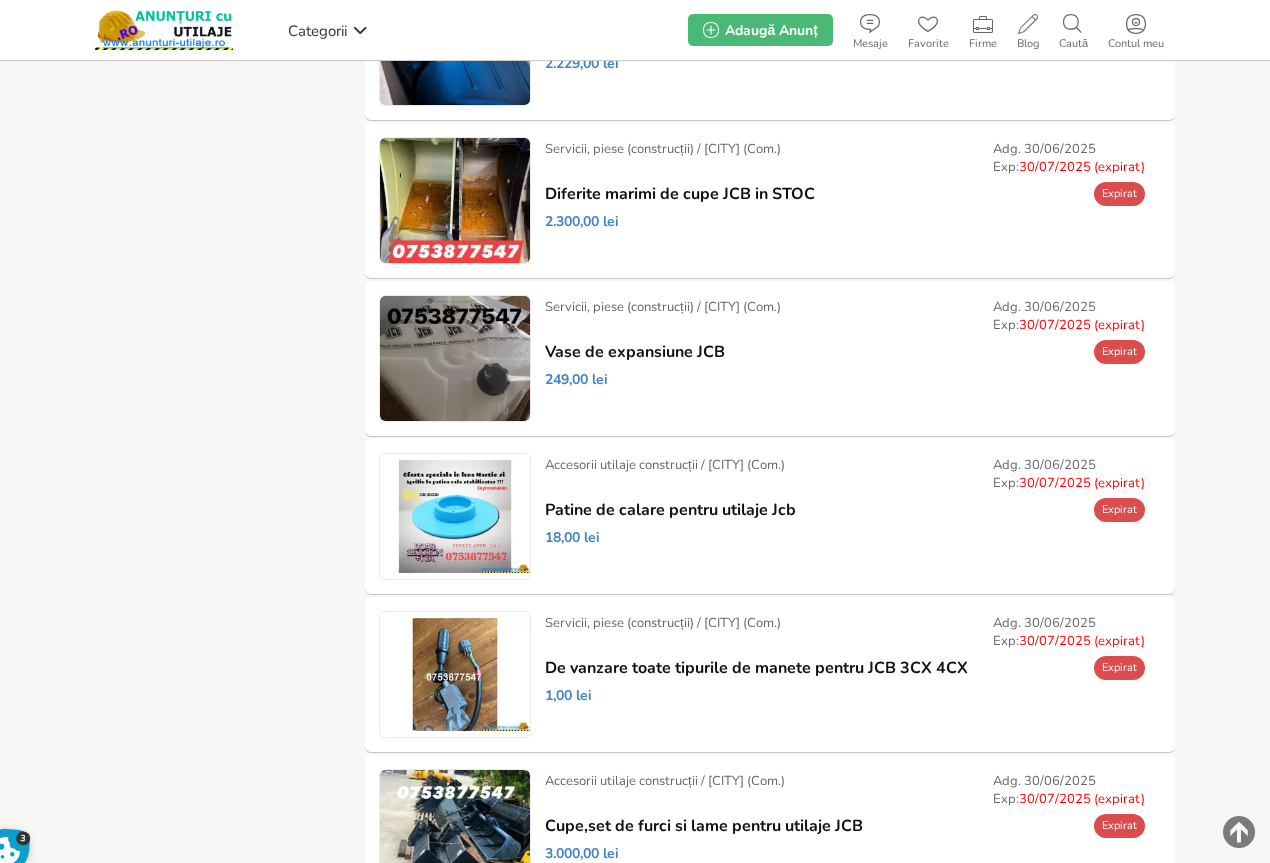 scroll, scrollTop: 1389, scrollLeft: 0, axis: vertical 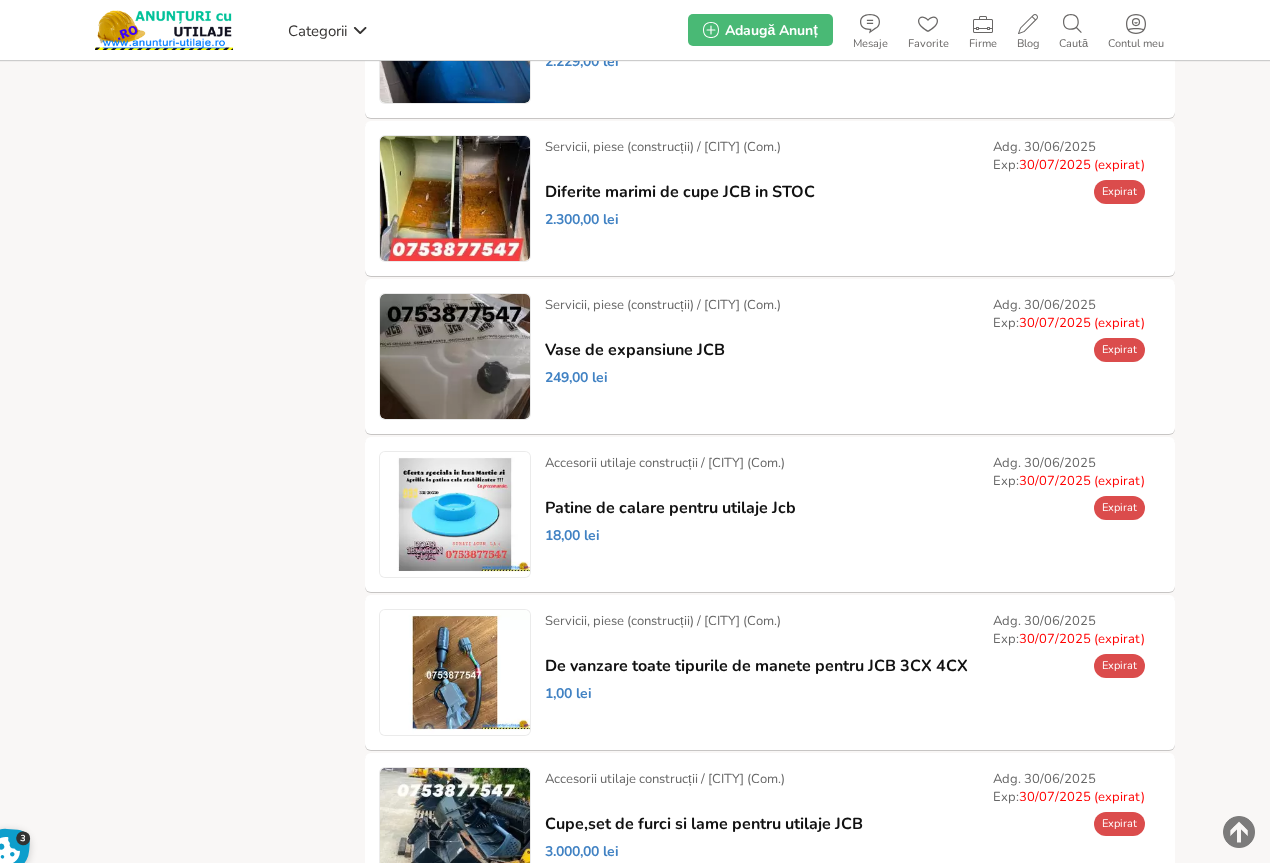 click on "Prelungește" at bounding box center [0, 0] 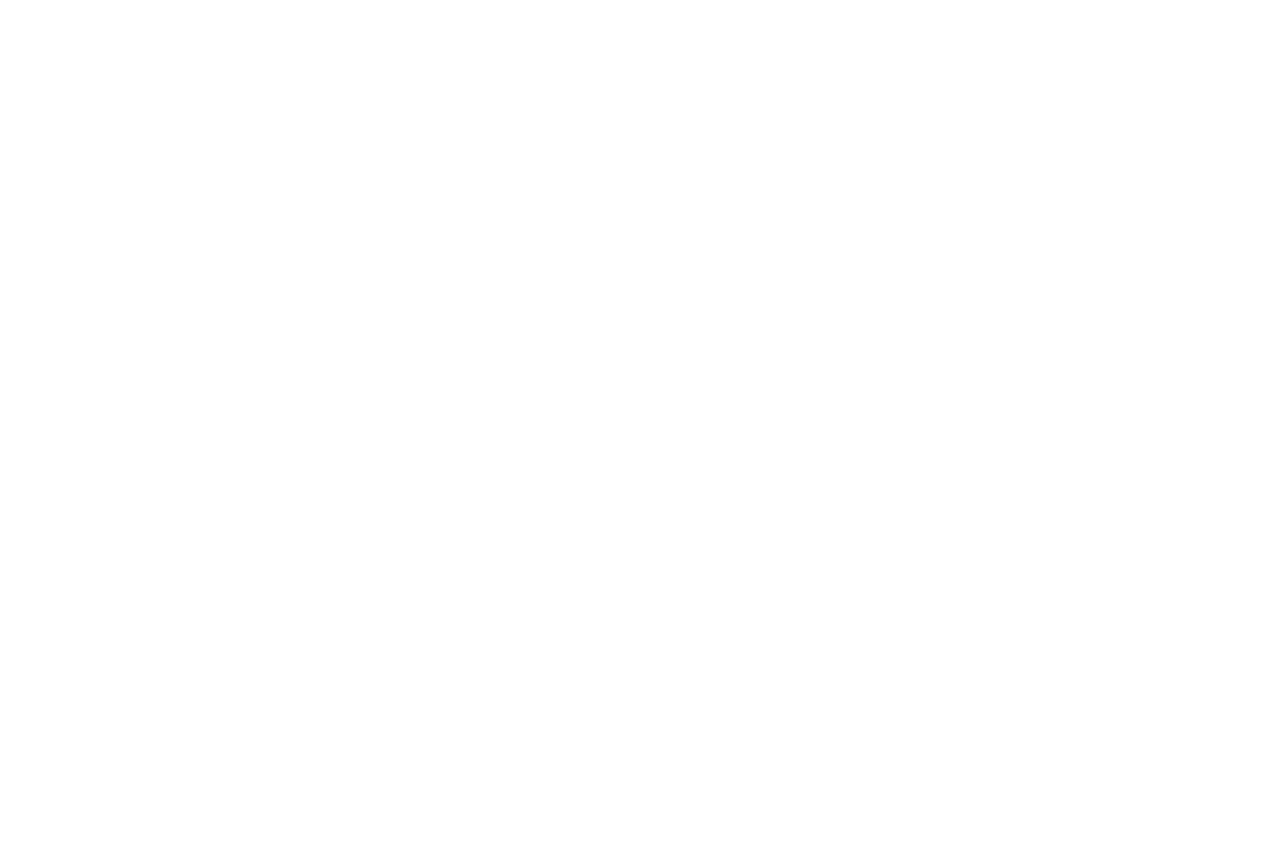 scroll, scrollTop: 0, scrollLeft: 0, axis: both 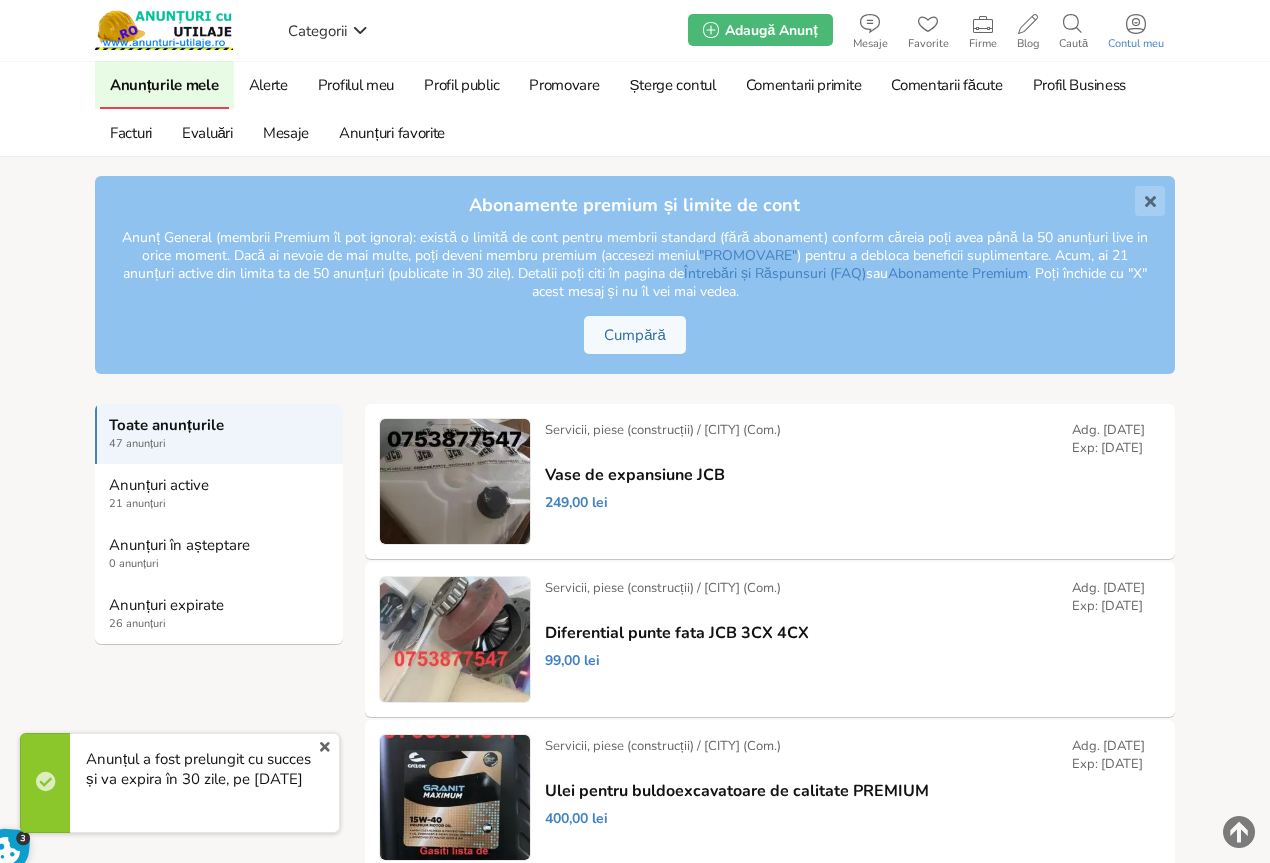 click 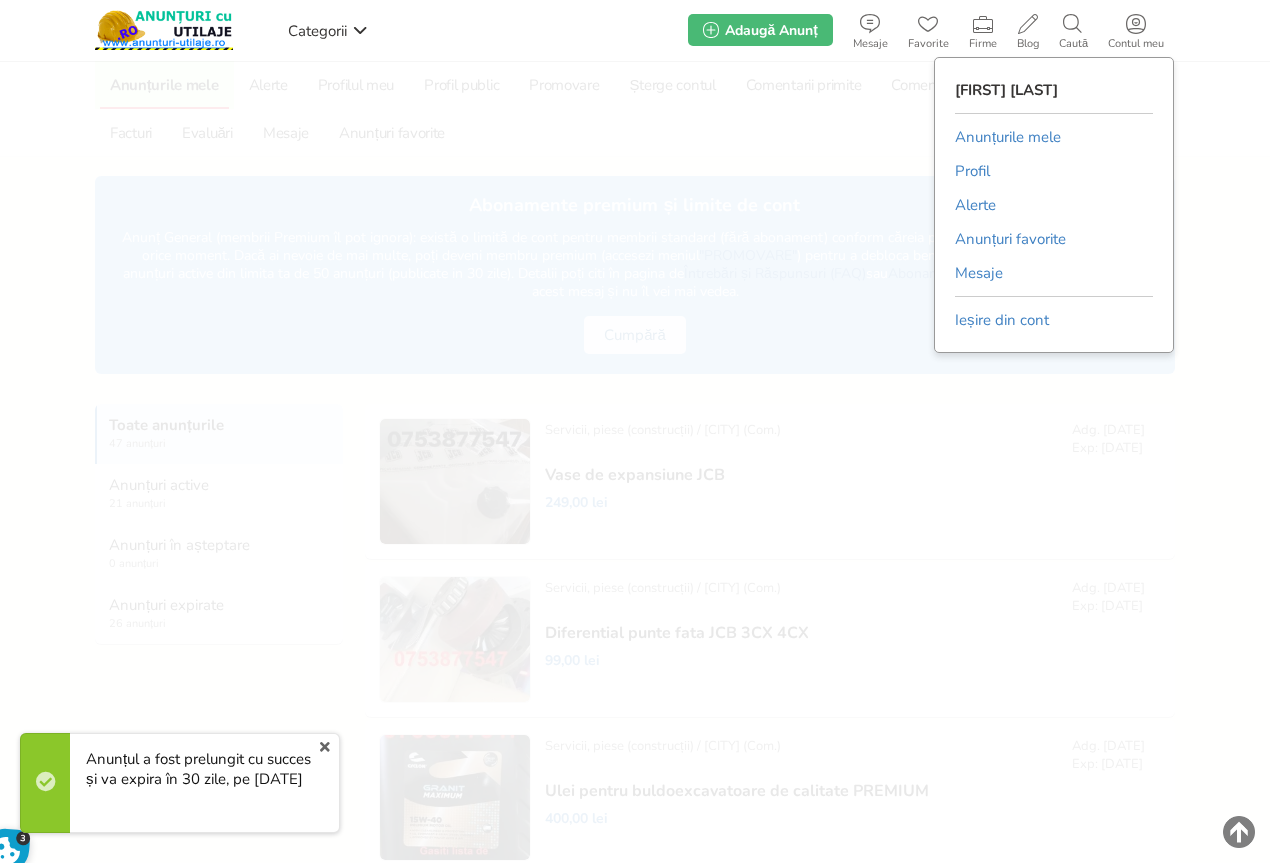 click on "Anunțurile mele" at bounding box center [1008, 137] 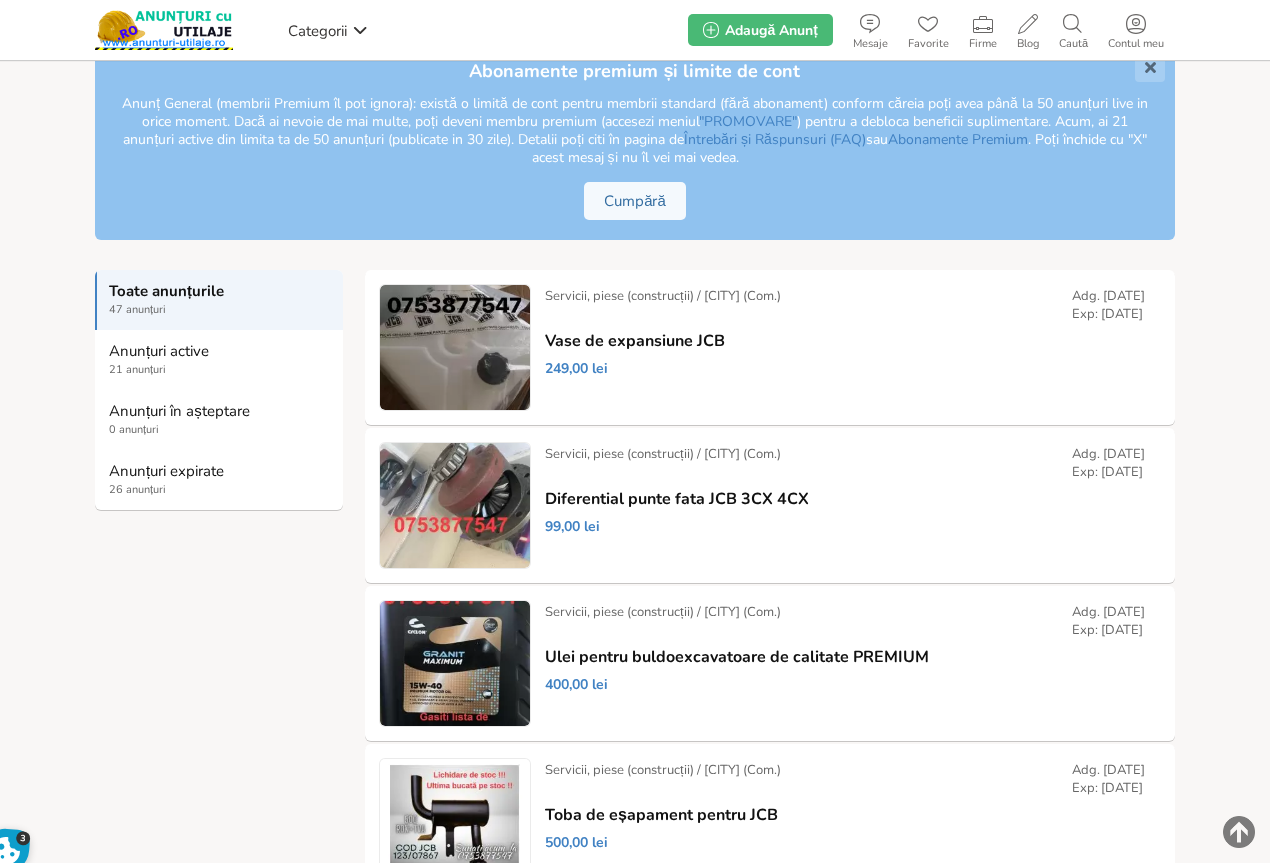 scroll, scrollTop: 200, scrollLeft: 0, axis: vertical 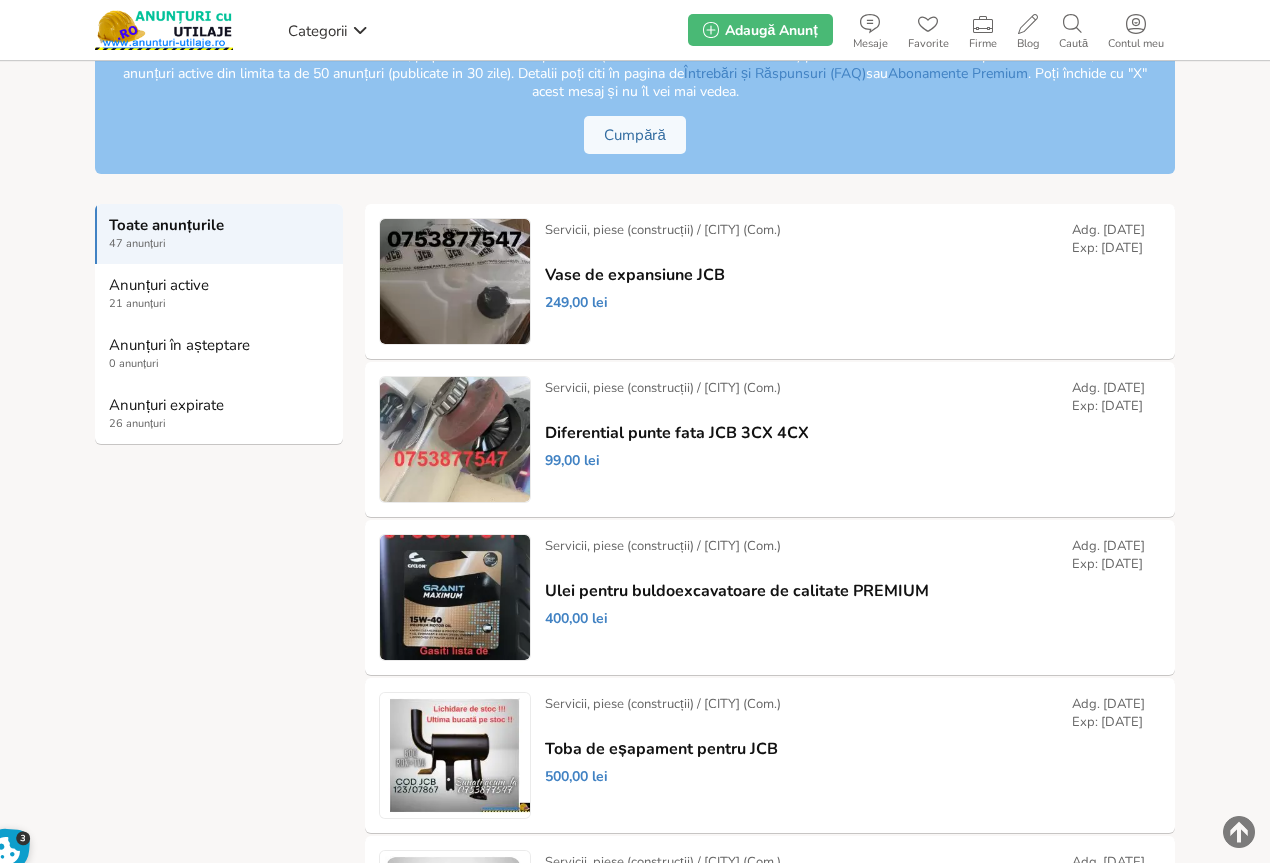 click on "Anunțuri expirate
26 anunțuri" at bounding box center (219, 414) 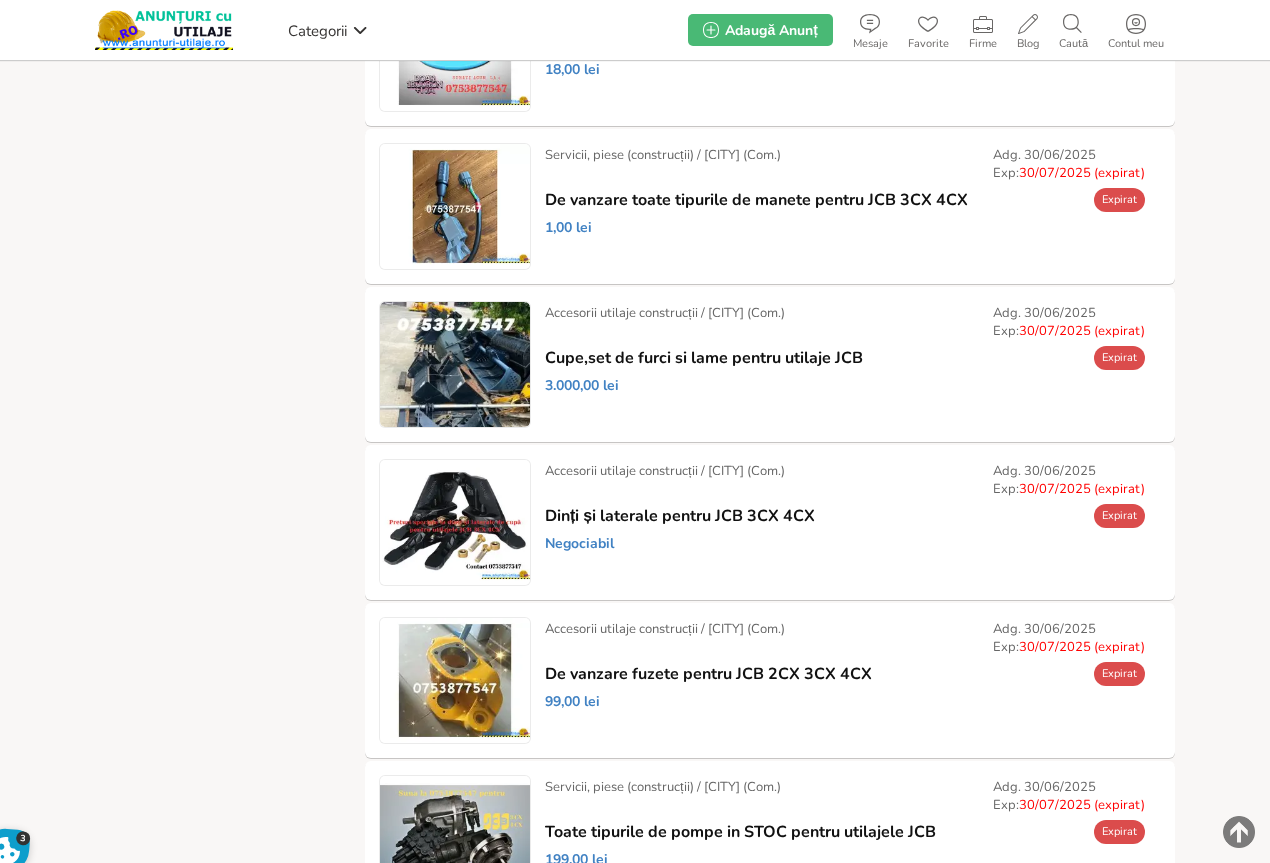 scroll, scrollTop: 1700, scrollLeft: 0, axis: vertical 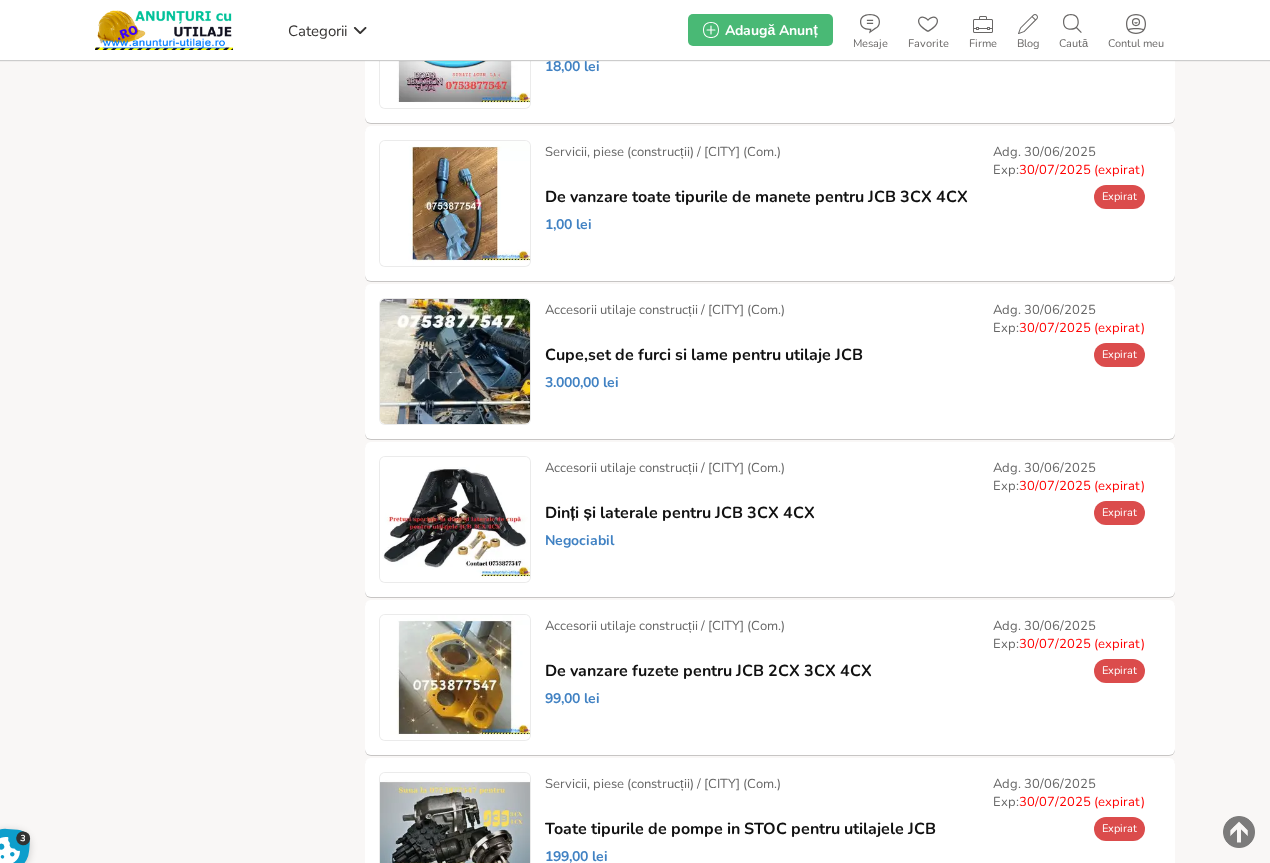 click on "Prelungește" at bounding box center (0, 0) 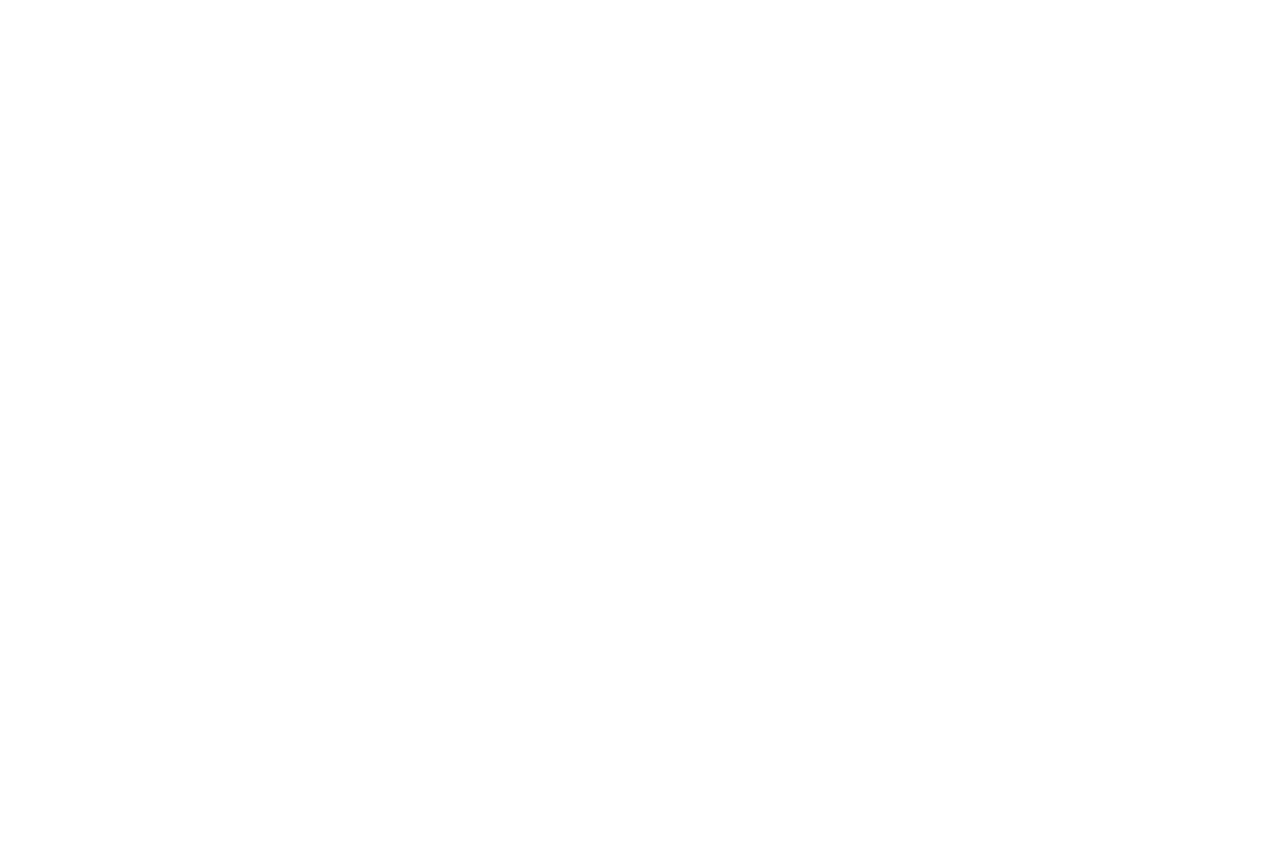 scroll, scrollTop: 0, scrollLeft: 0, axis: both 